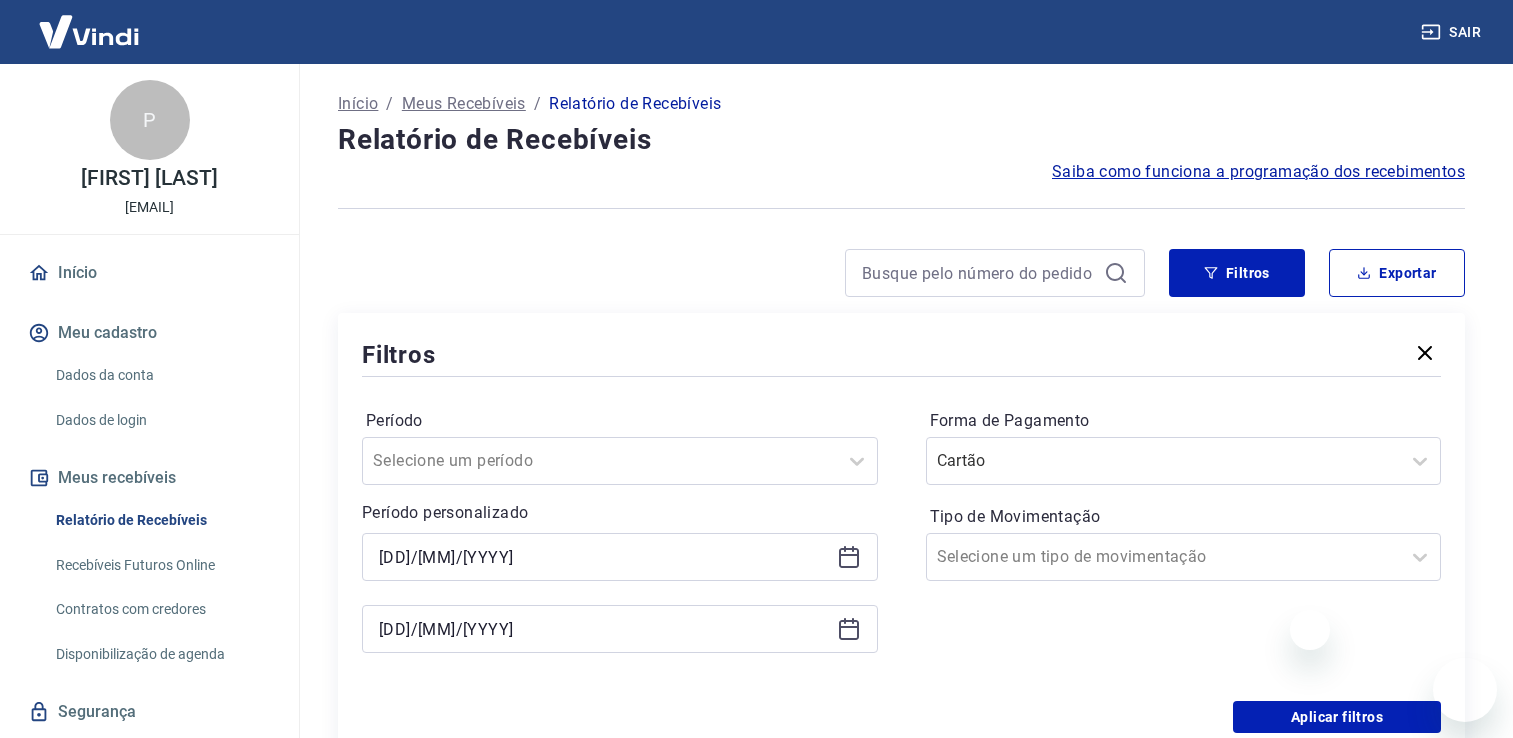 scroll, scrollTop: 0, scrollLeft: 0, axis: both 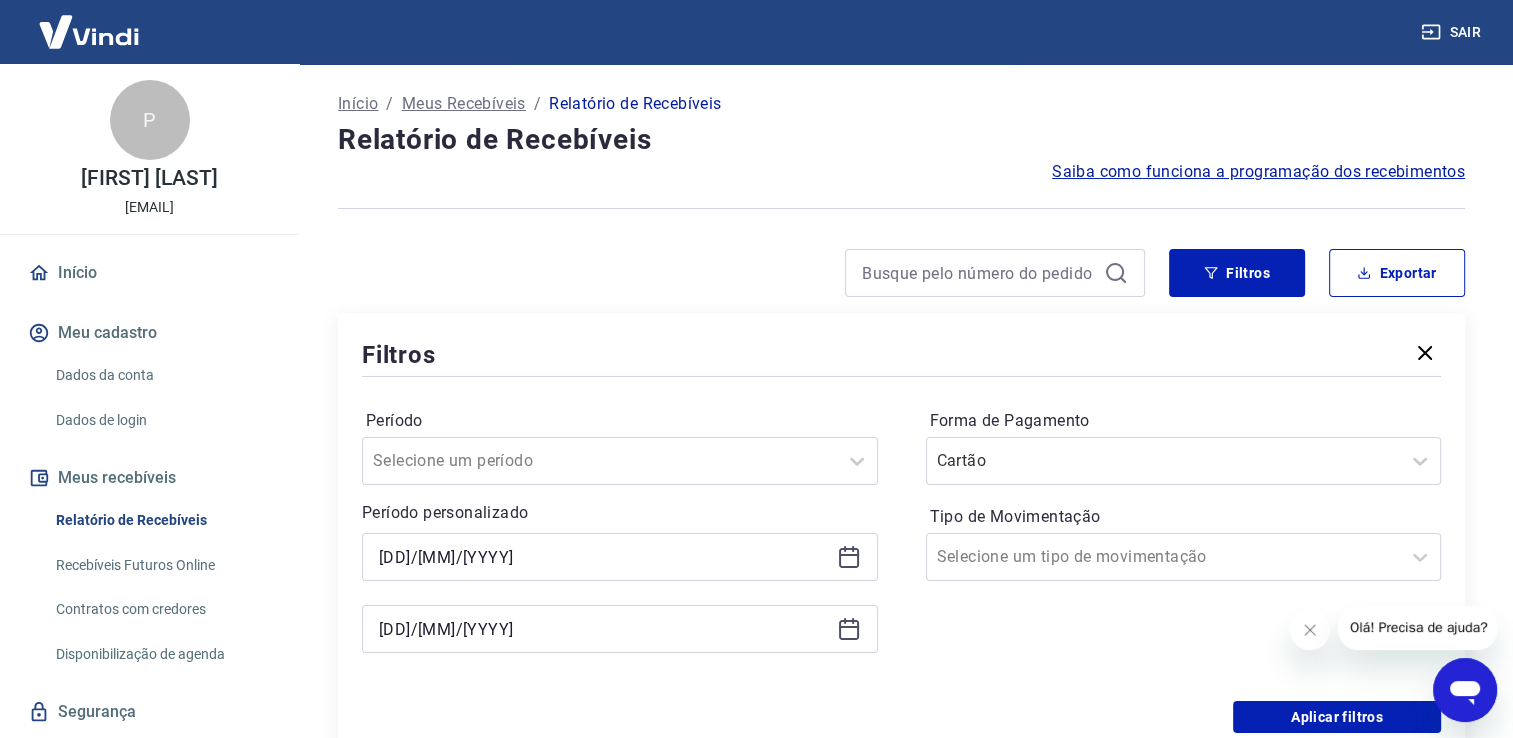 click 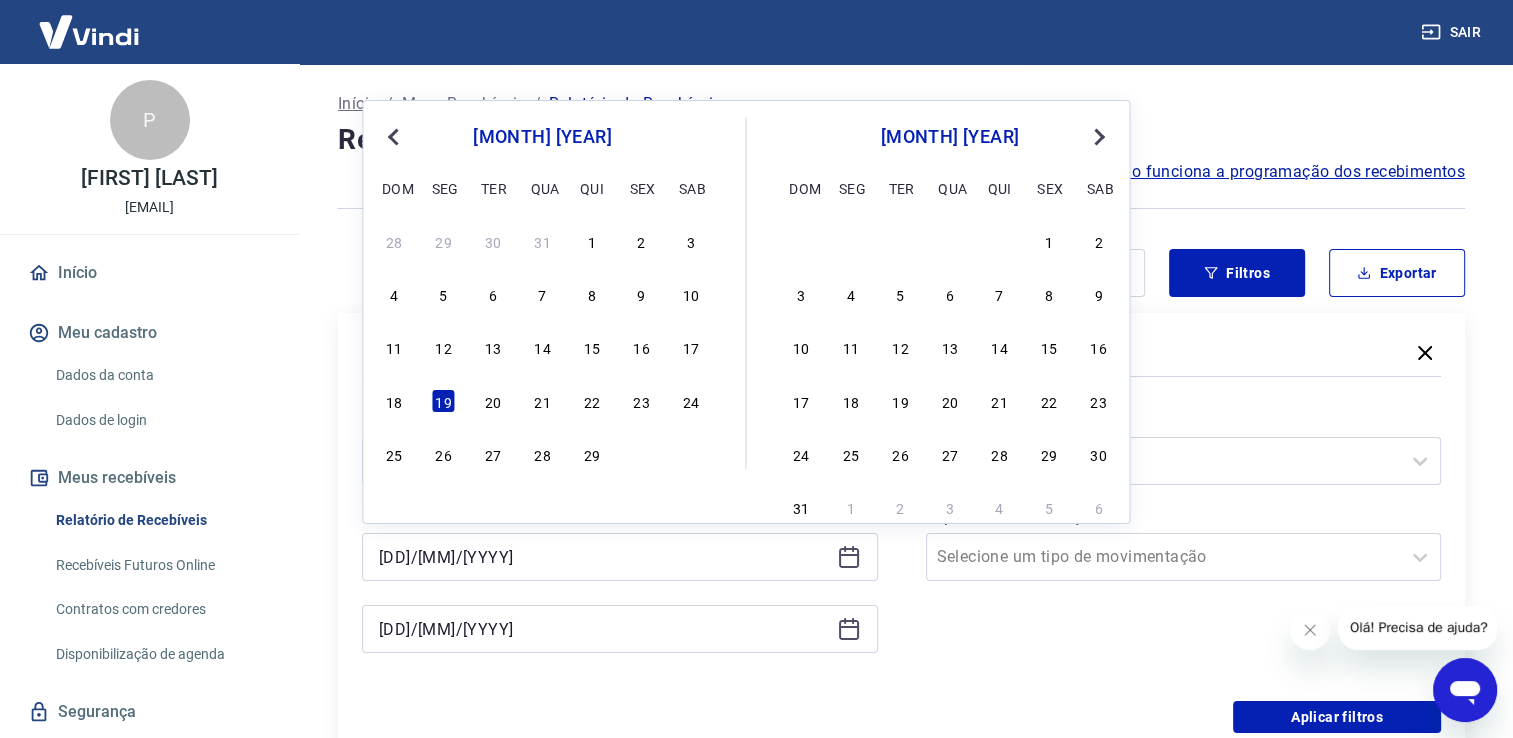 click on "Next Month" at bounding box center (1099, 137) 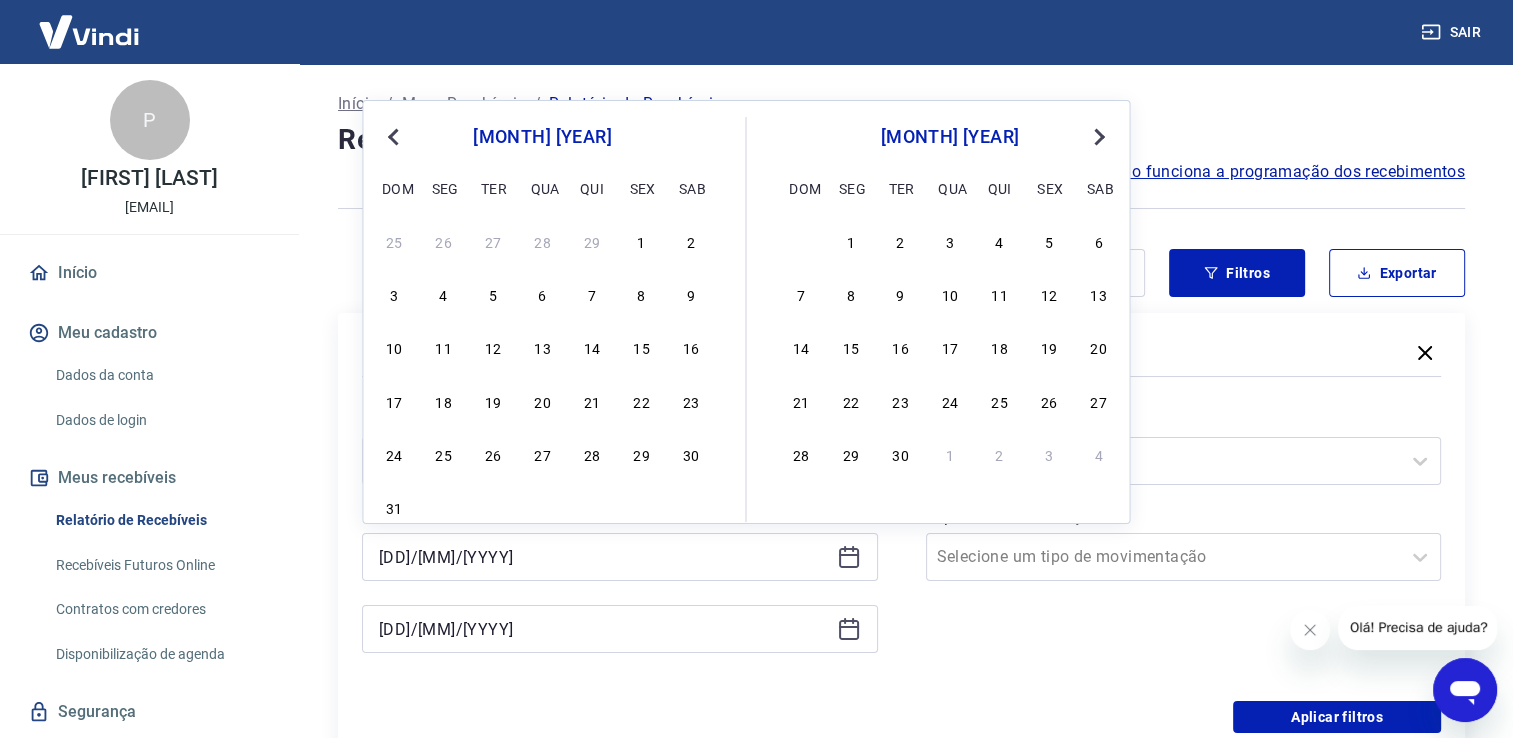 click on "Next Month" at bounding box center [1099, 137] 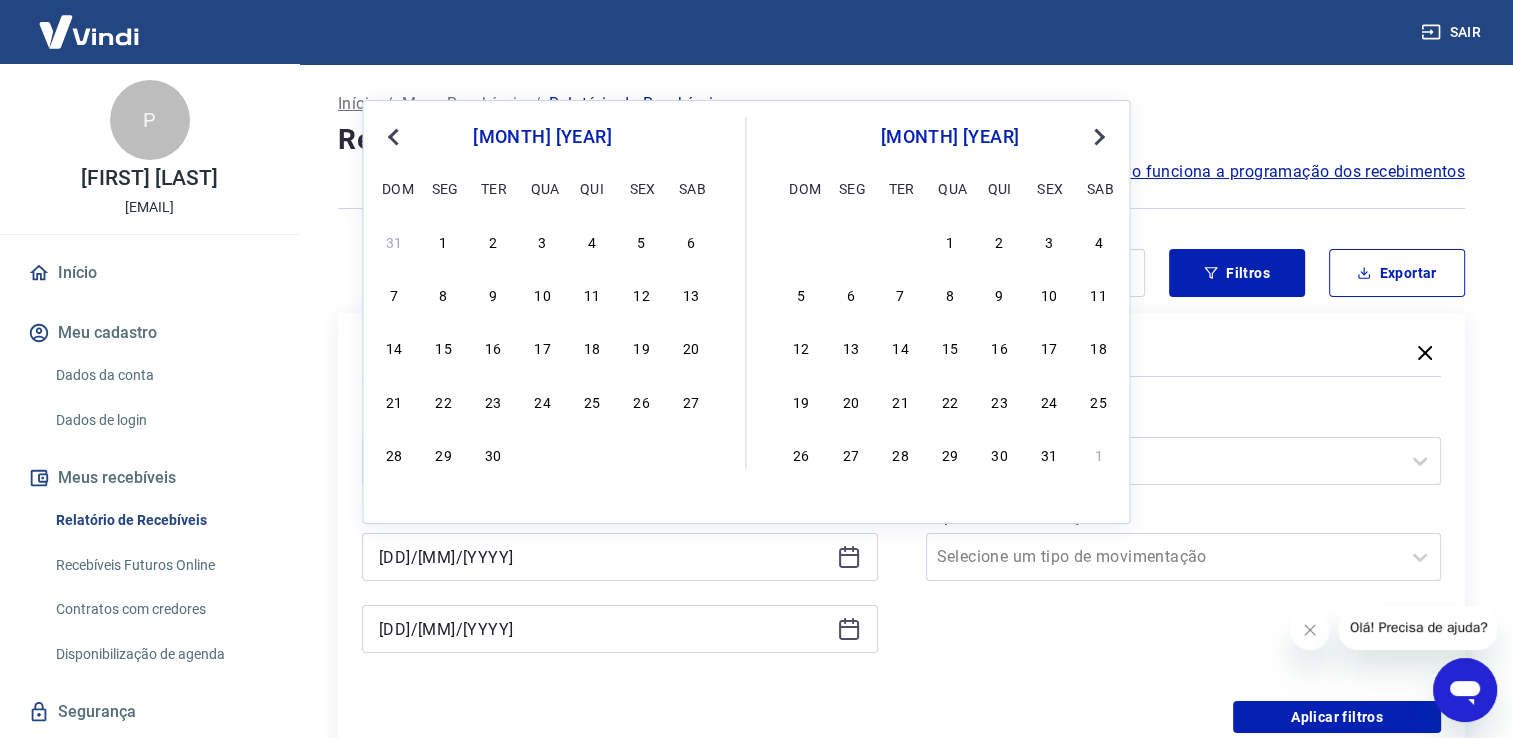 click on "Next Month" at bounding box center [1099, 137] 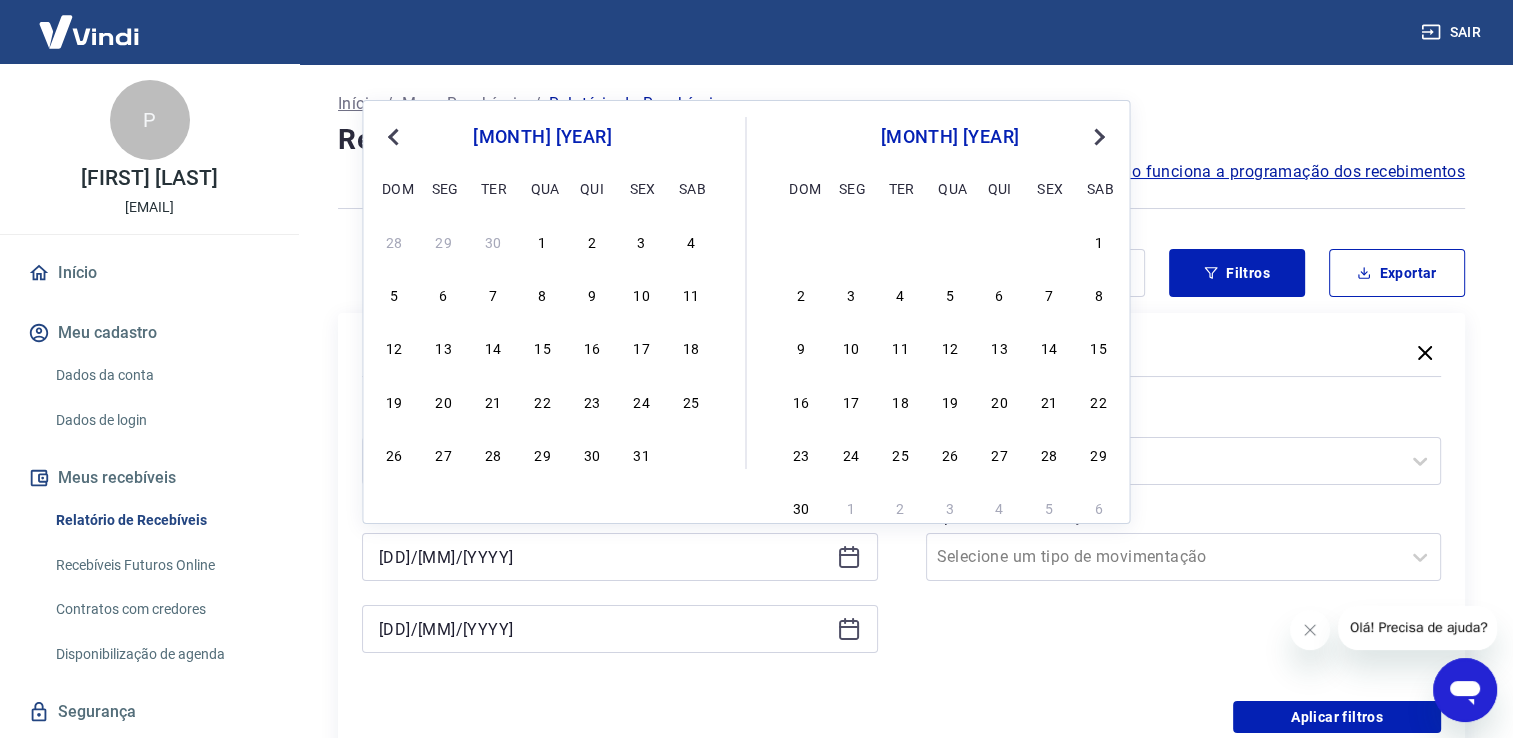 click on "Next Month" at bounding box center [1099, 137] 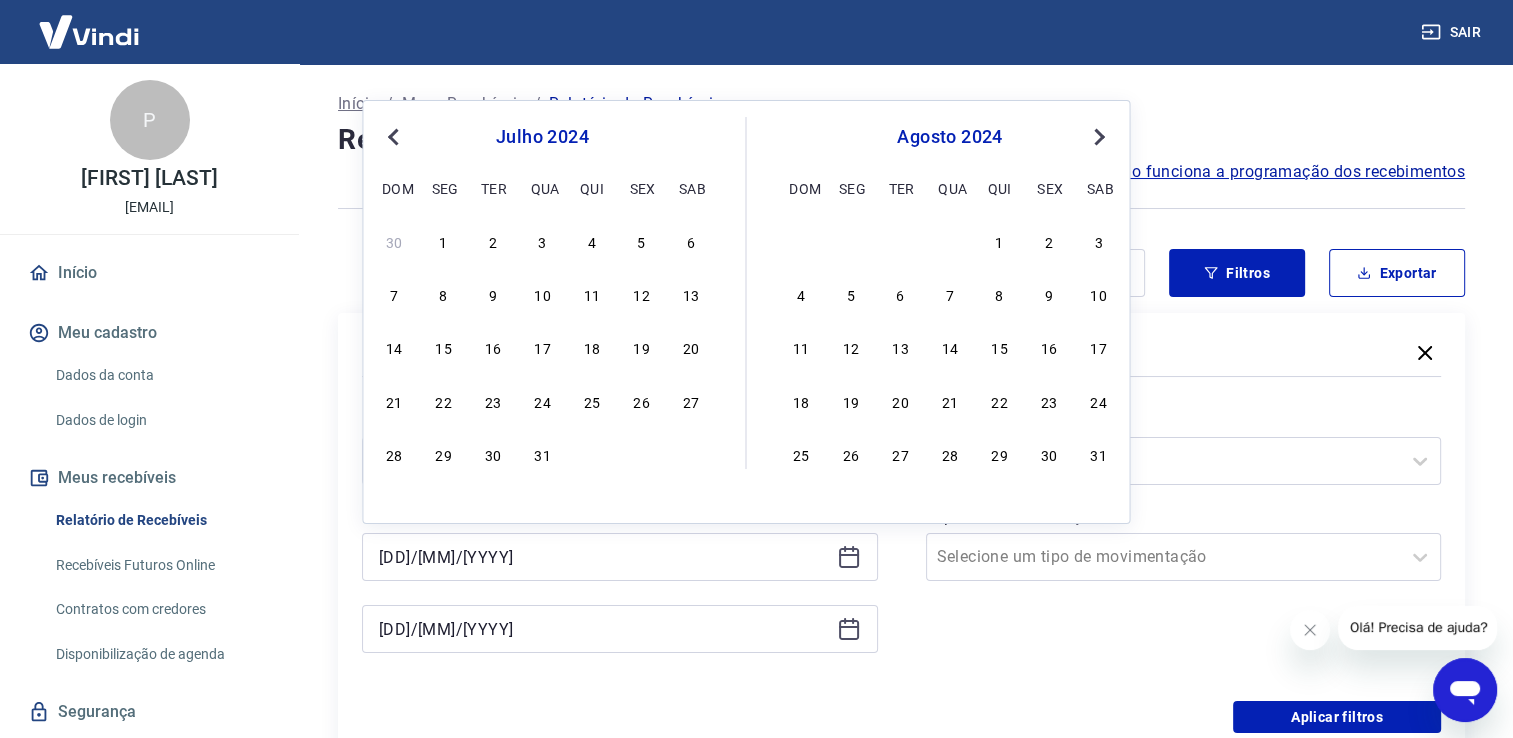 click on "Next Month" at bounding box center (1099, 137) 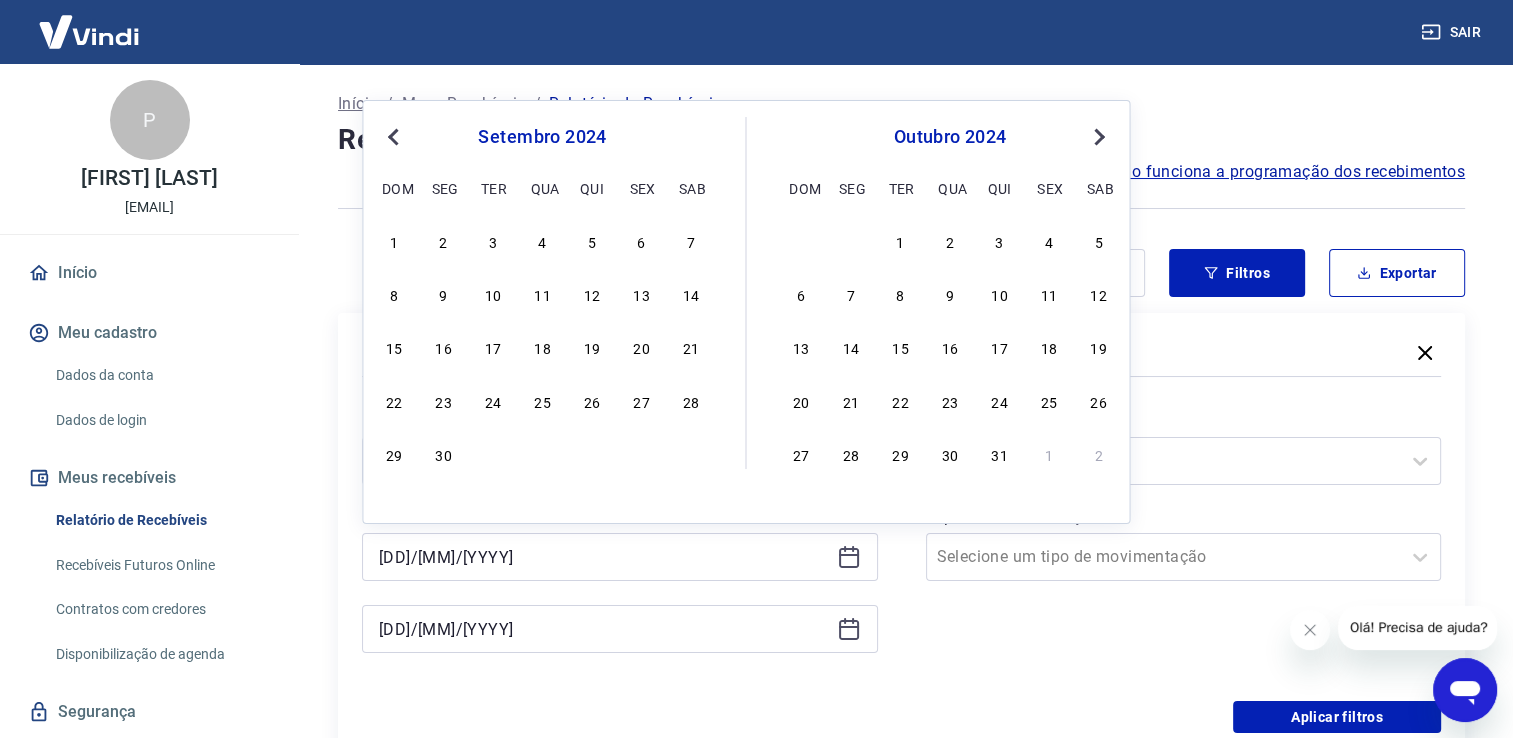 click on "Next Month" at bounding box center [1099, 137] 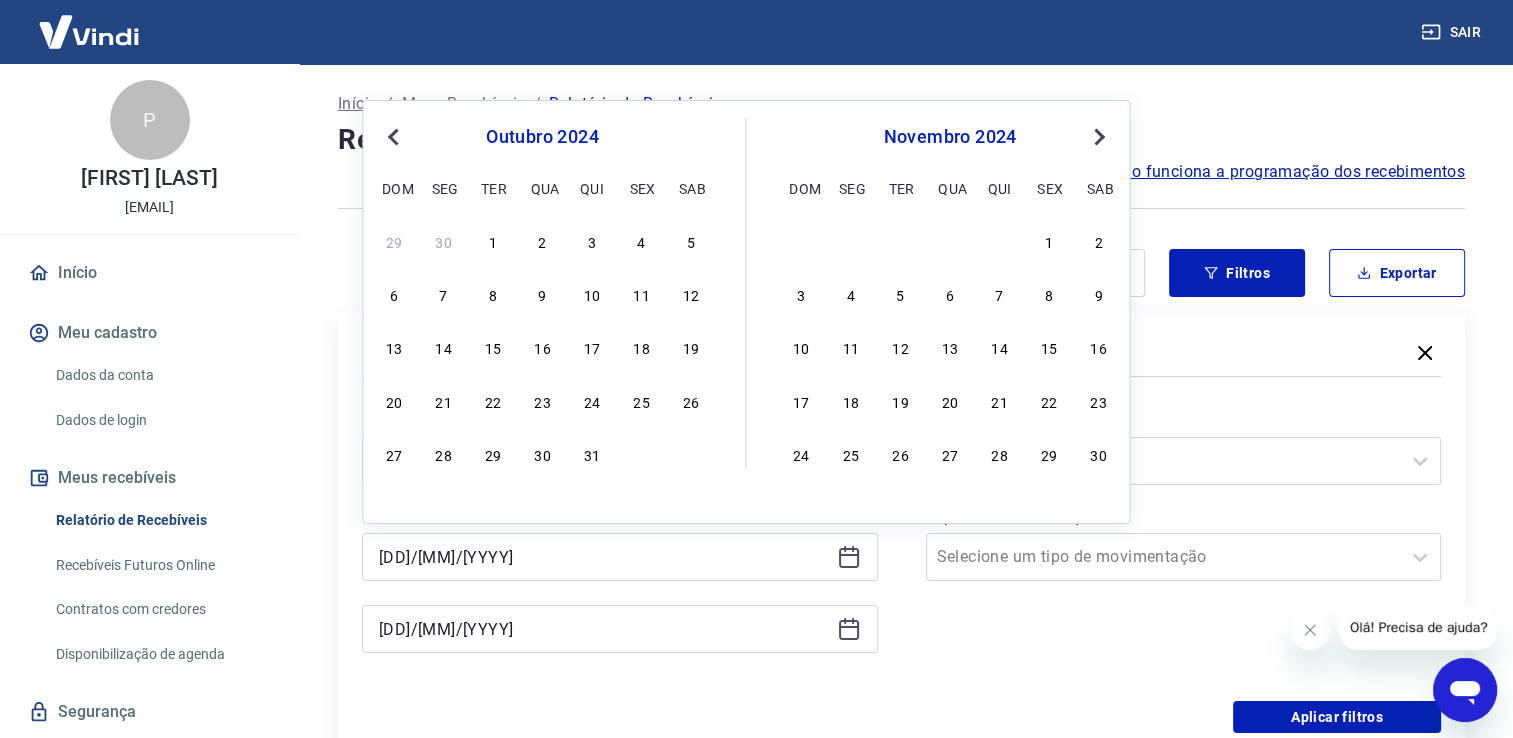 click on "Next Month" at bounding box center [1099, 137] 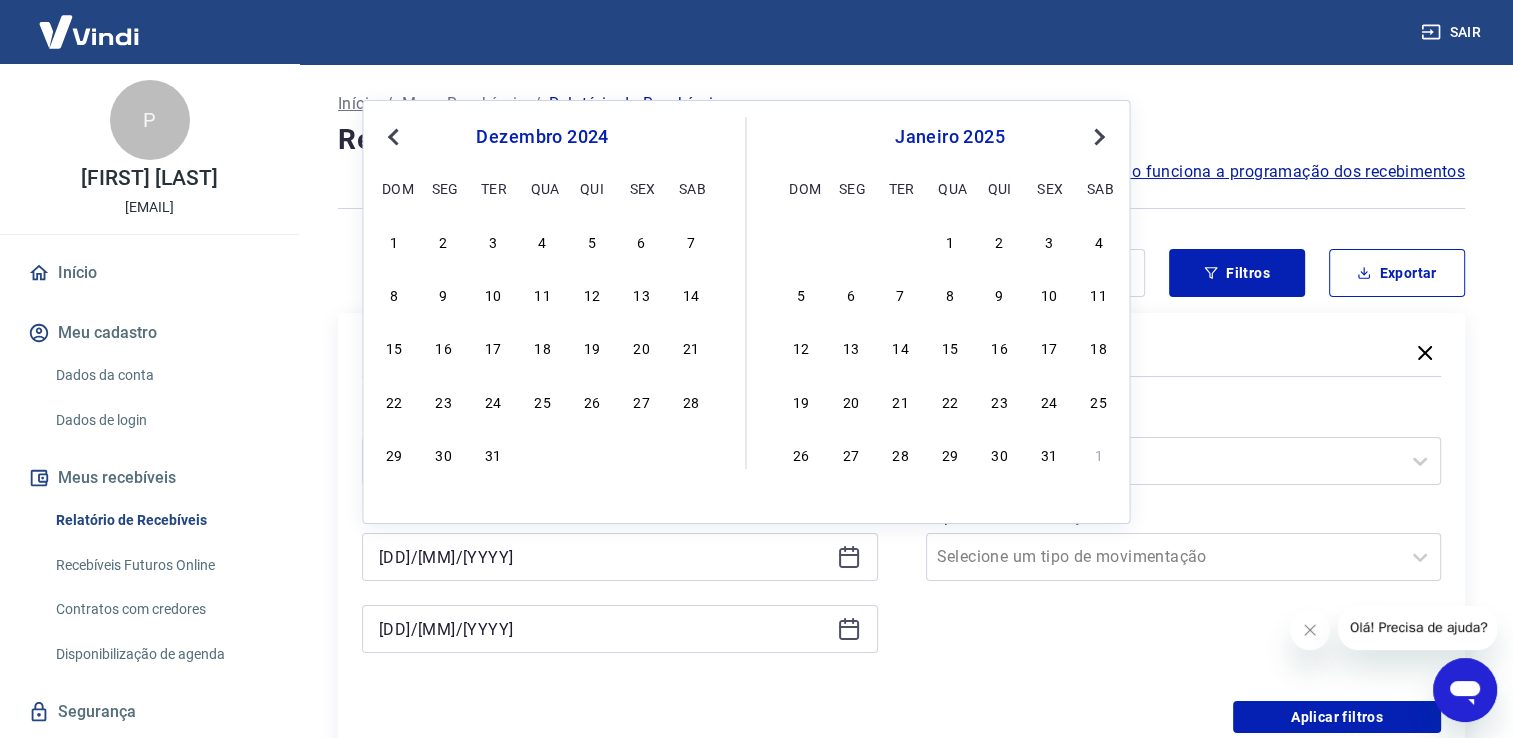click on "Next Month" at bounding box center [1099, 137] 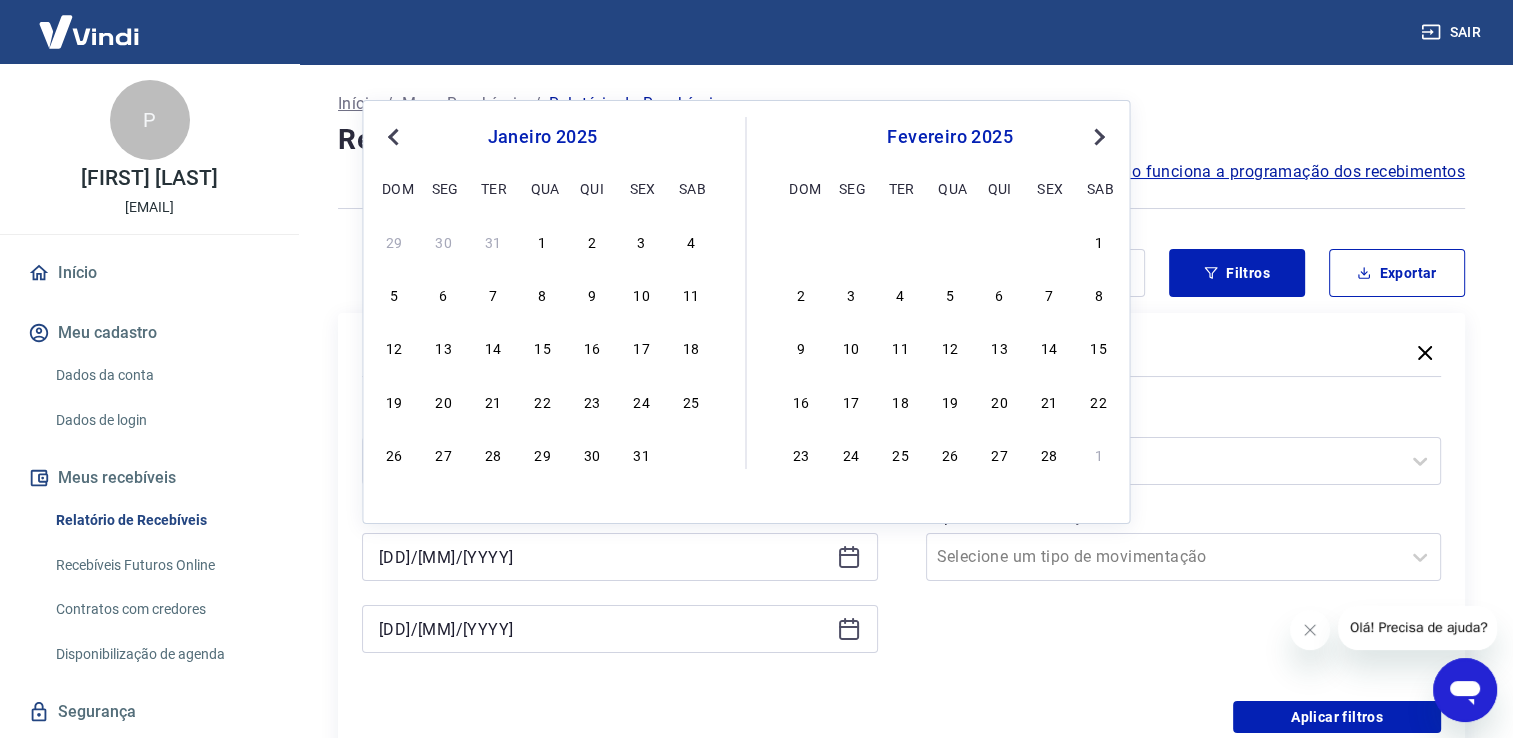 click on "Next Month" at bounding box center [1097, 136] 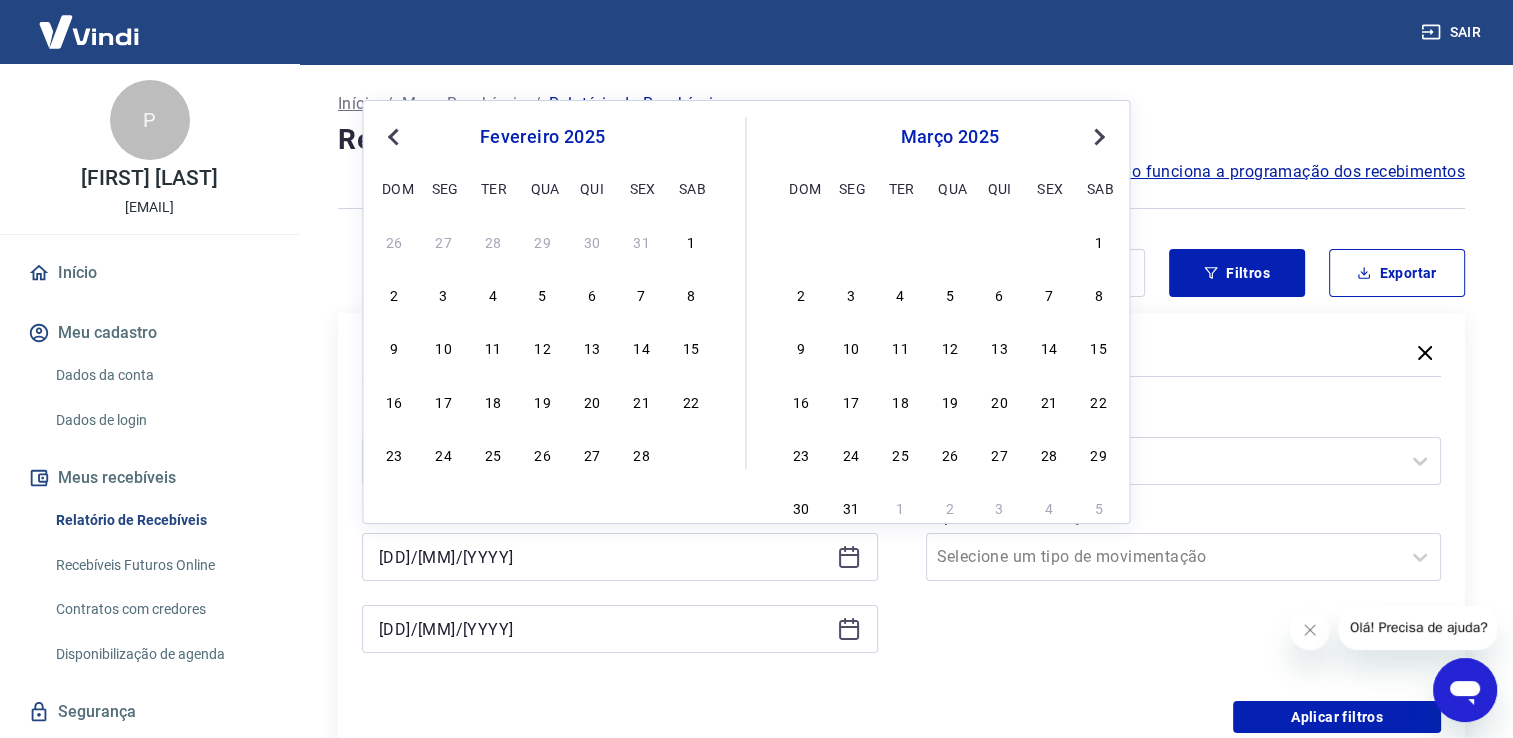 click on "Next Month" at bounding box center (1097, 136) 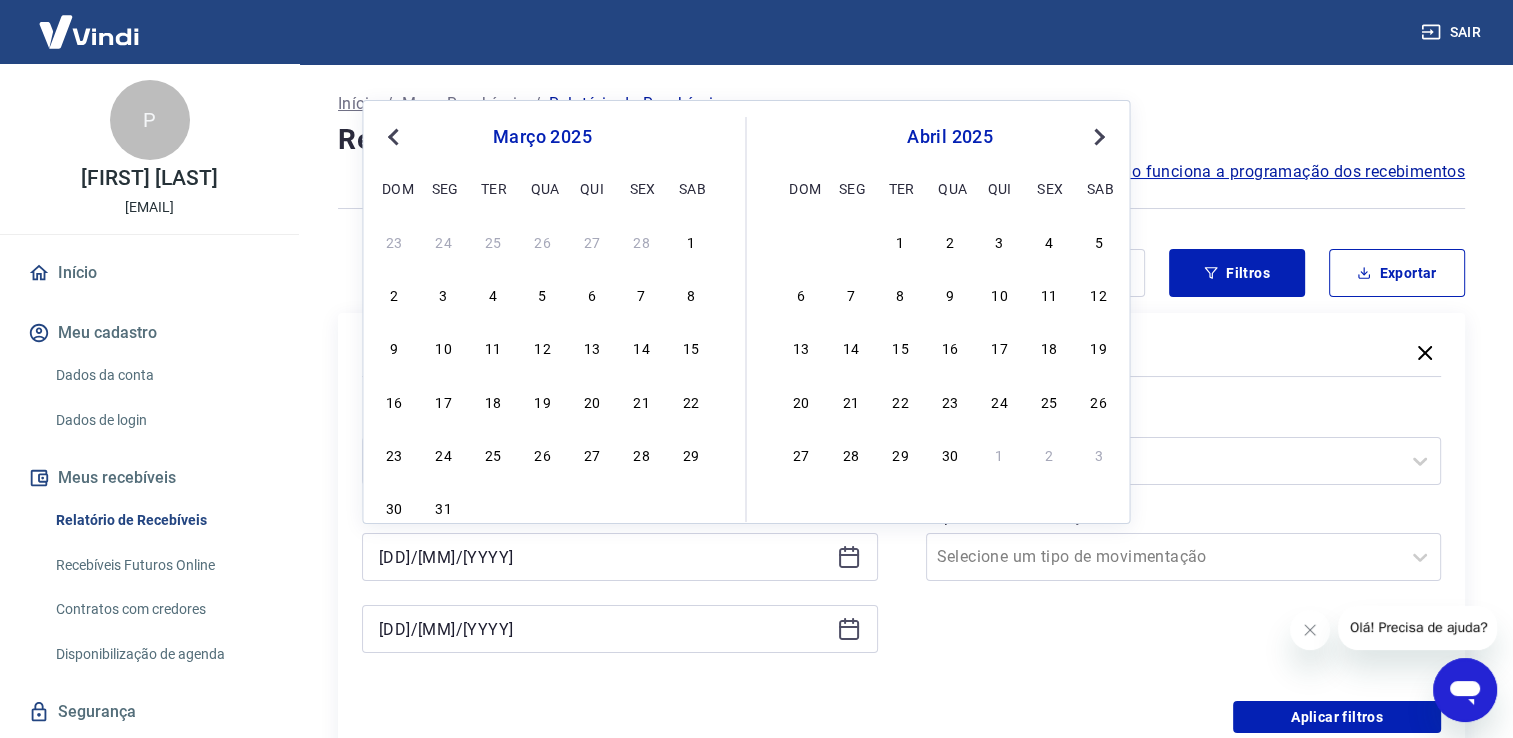 click on "Next Month" at bounding box center [1097, 136] 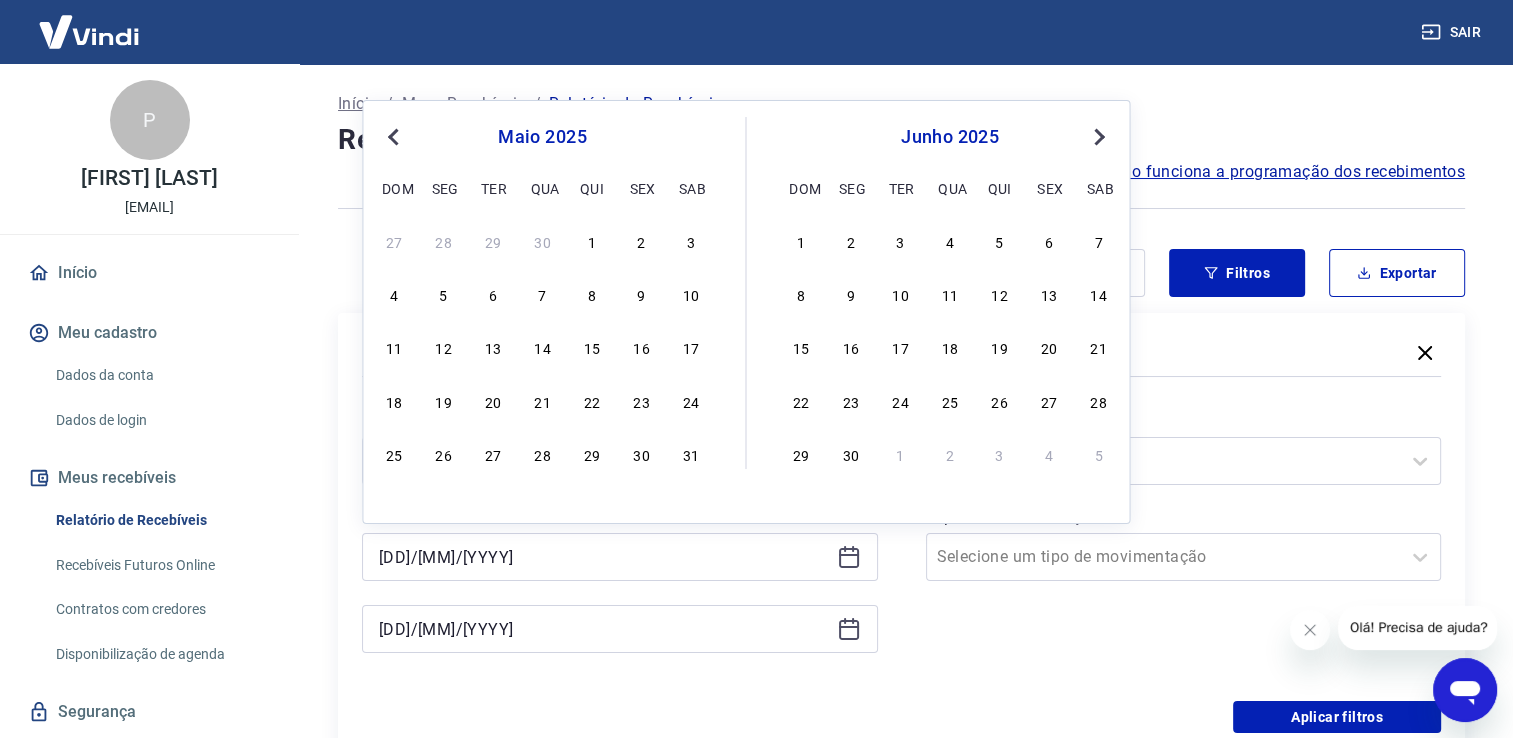 click on "Next Month" at bounding box center [1097, 136] 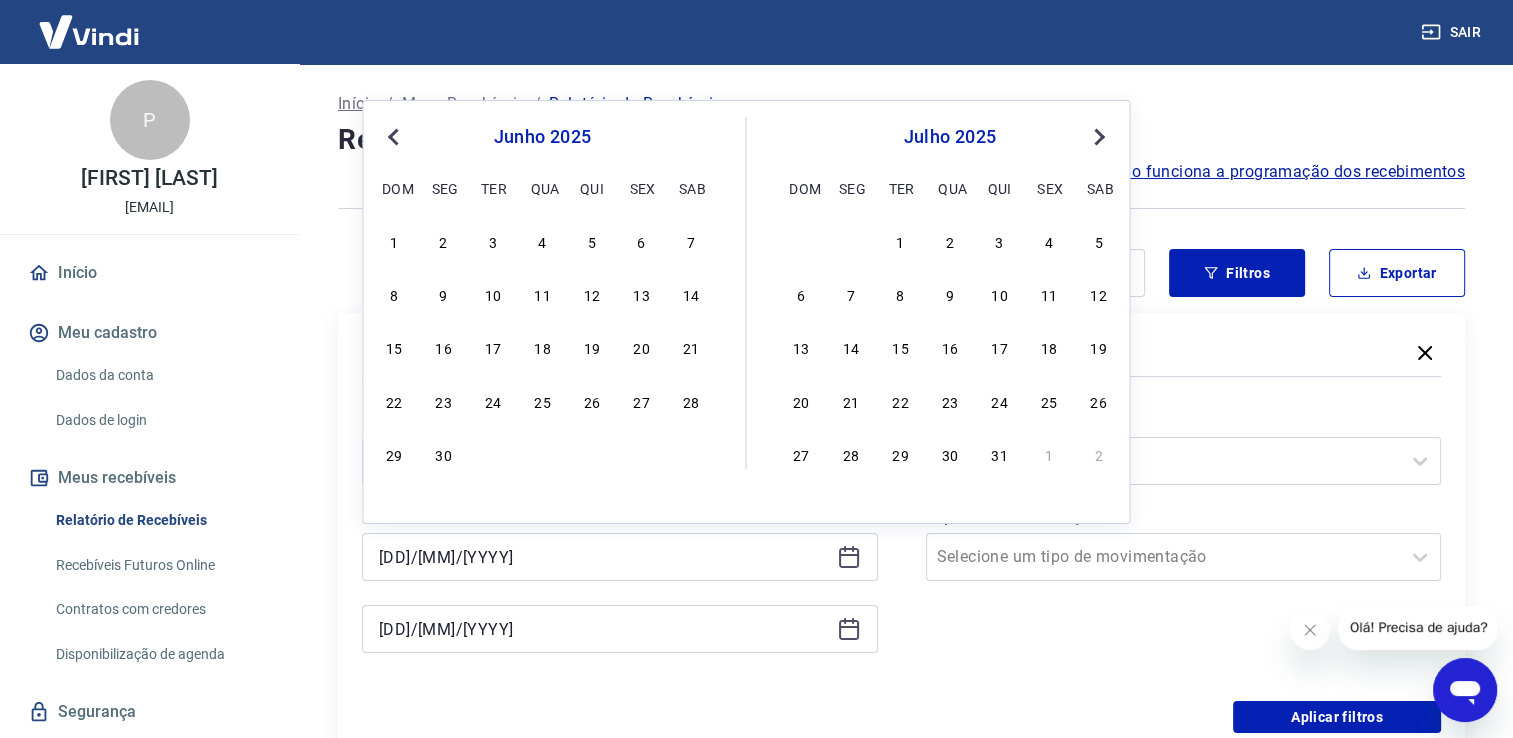 click on "Next Month" at bounding box center (1097, 136) 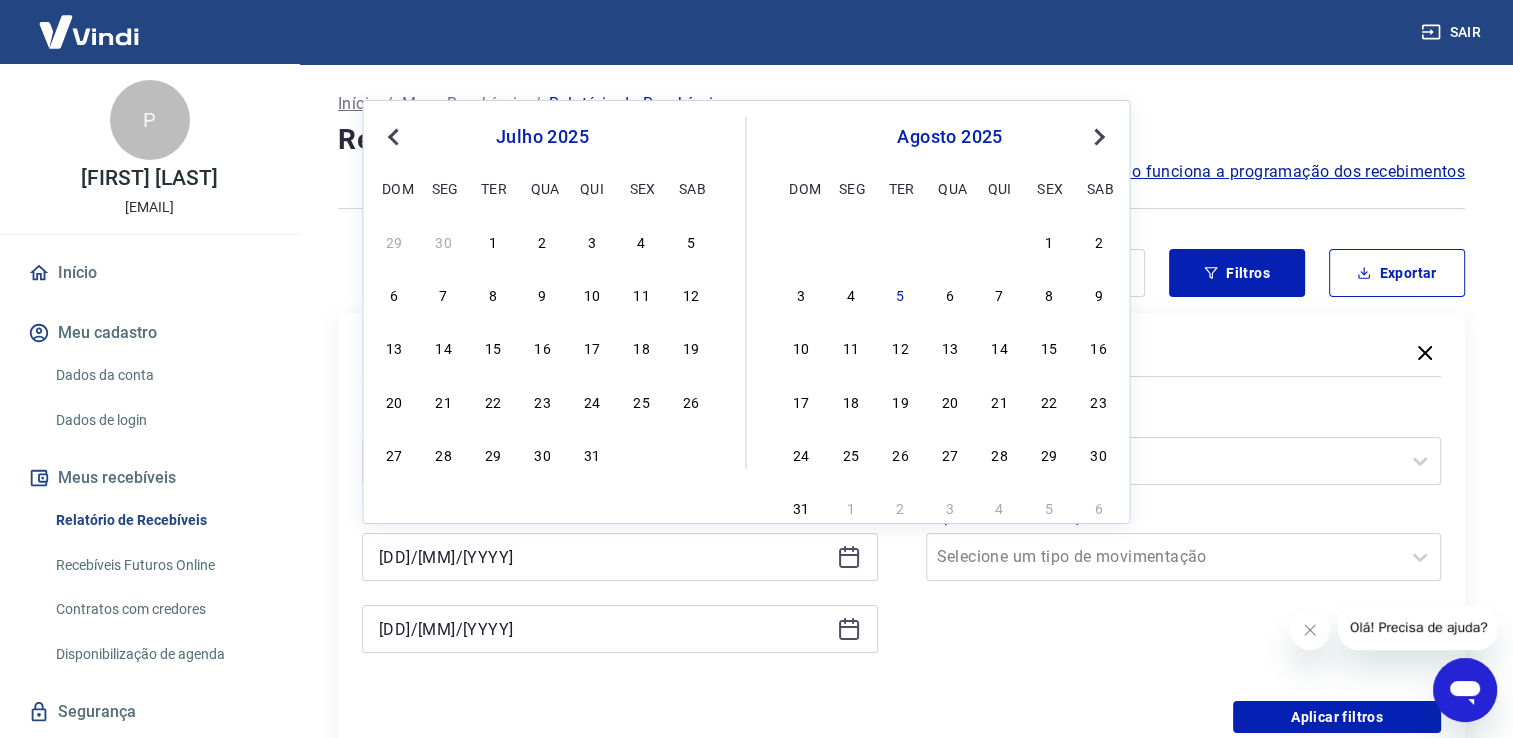 click on "Next Month" at bounding box center [1097, 136] 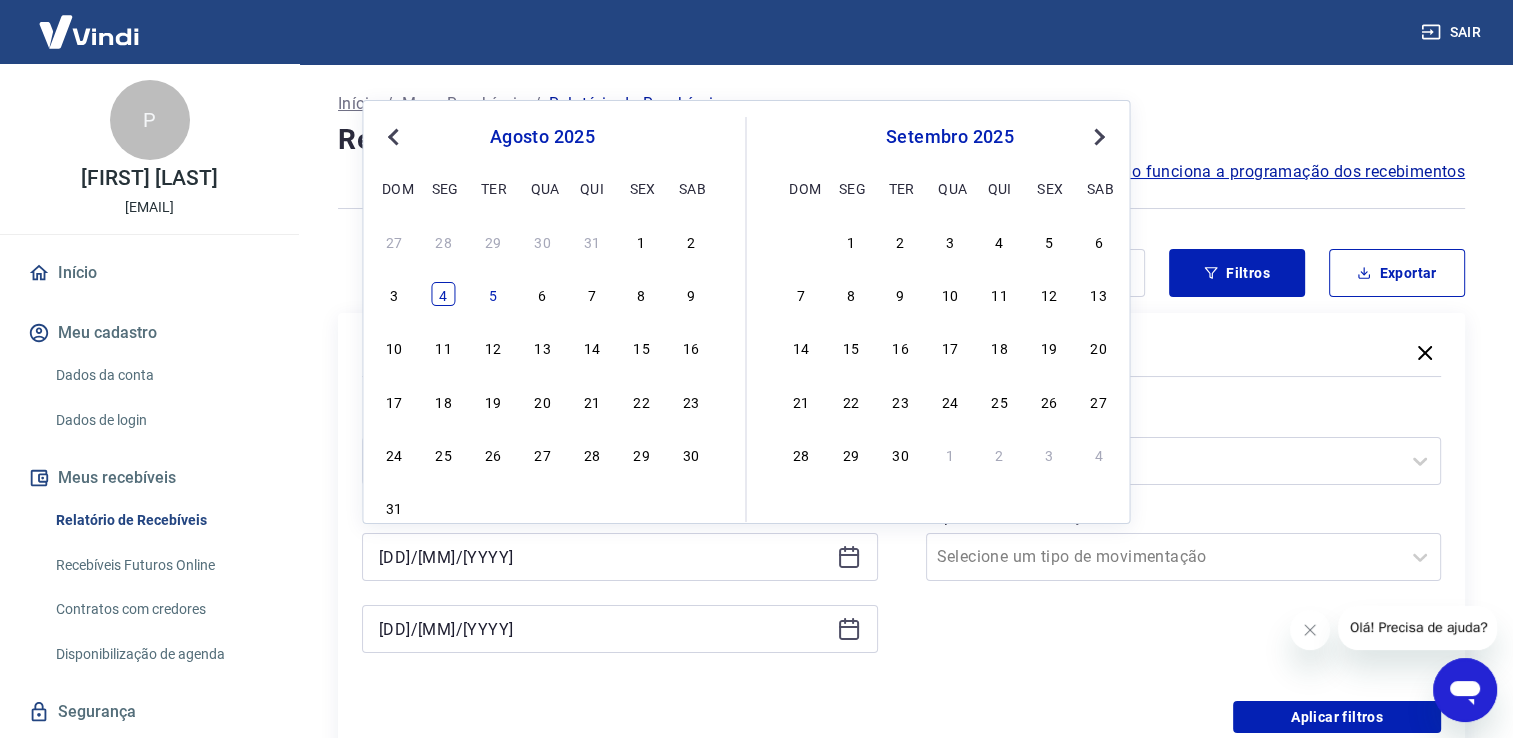 click on "4" at bounding box center (444, 294) 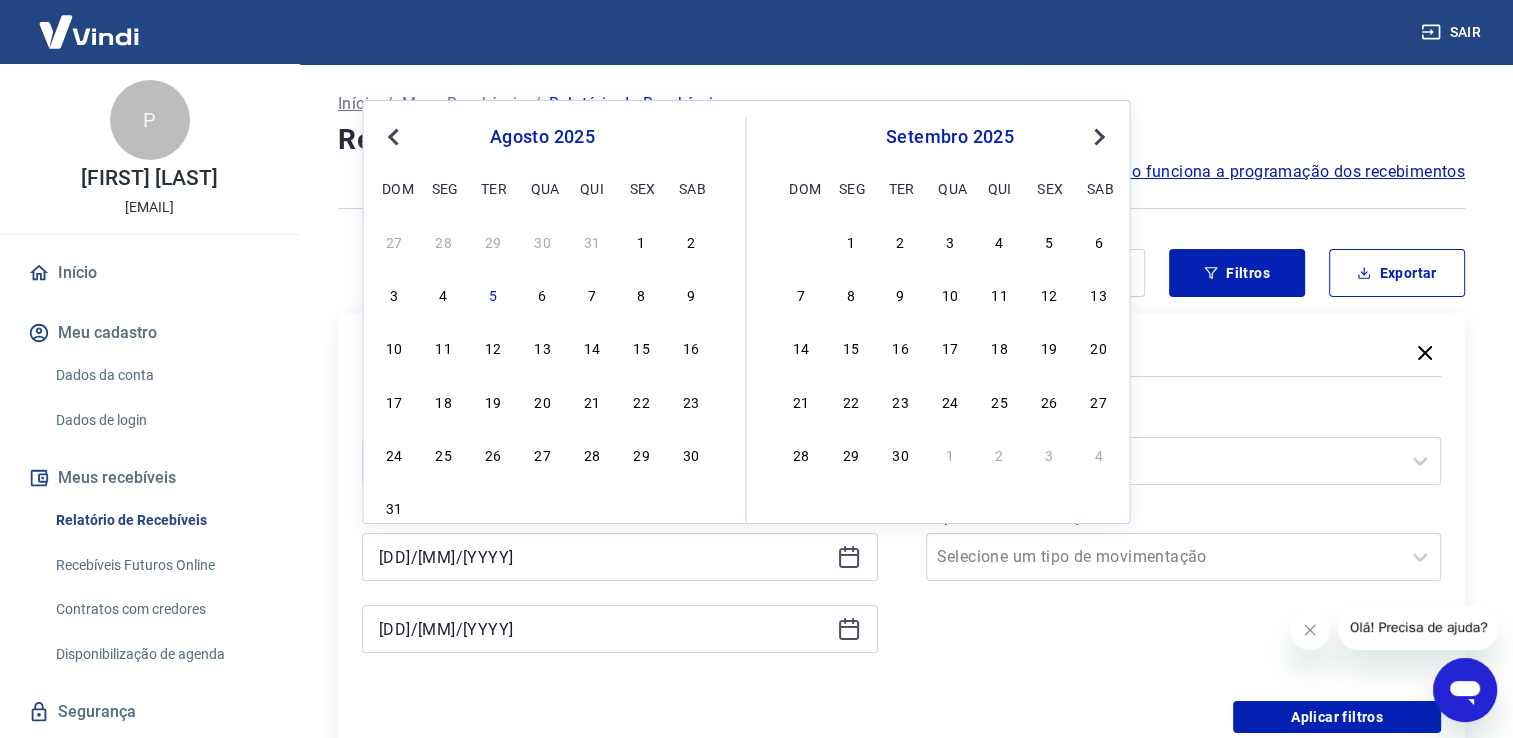 type on "04/08/2025" 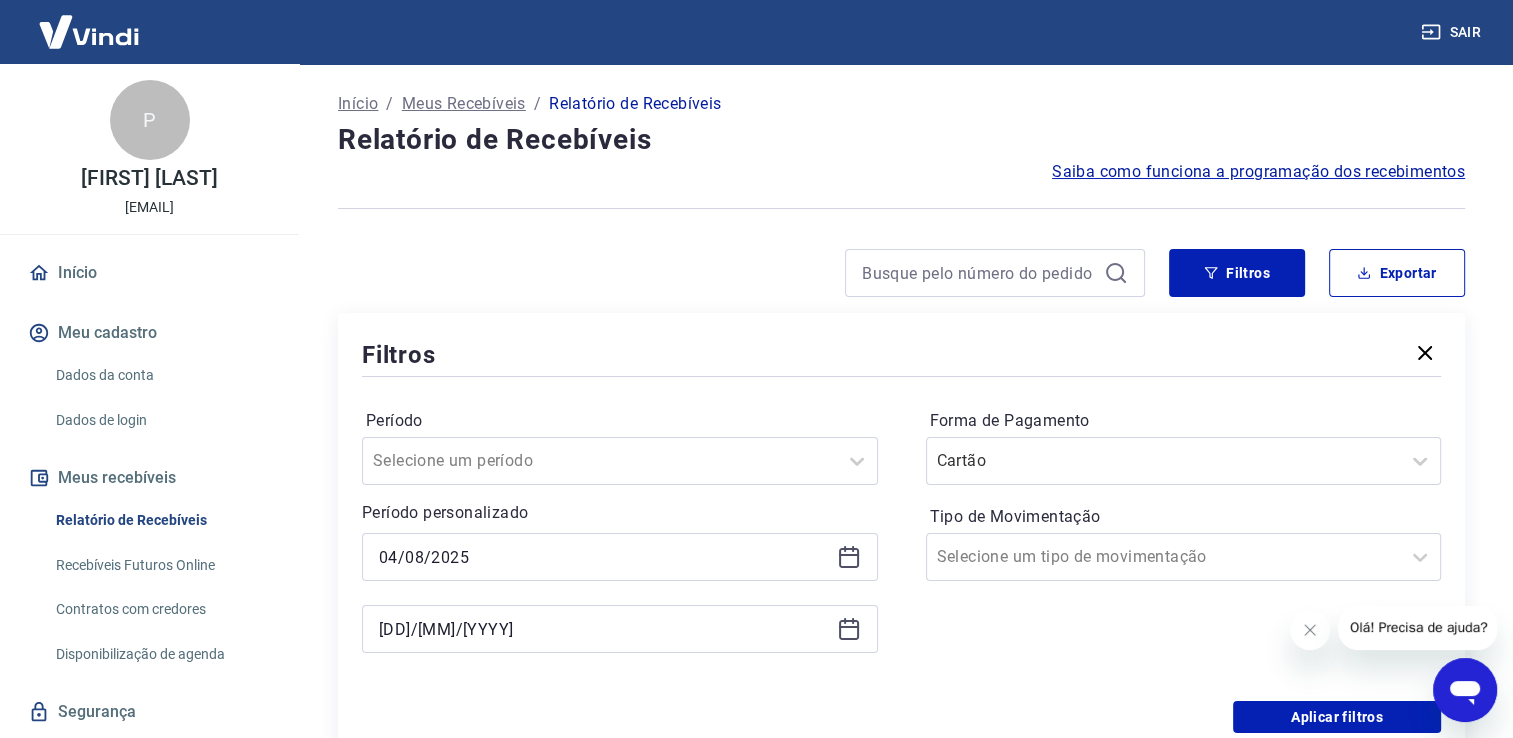 click 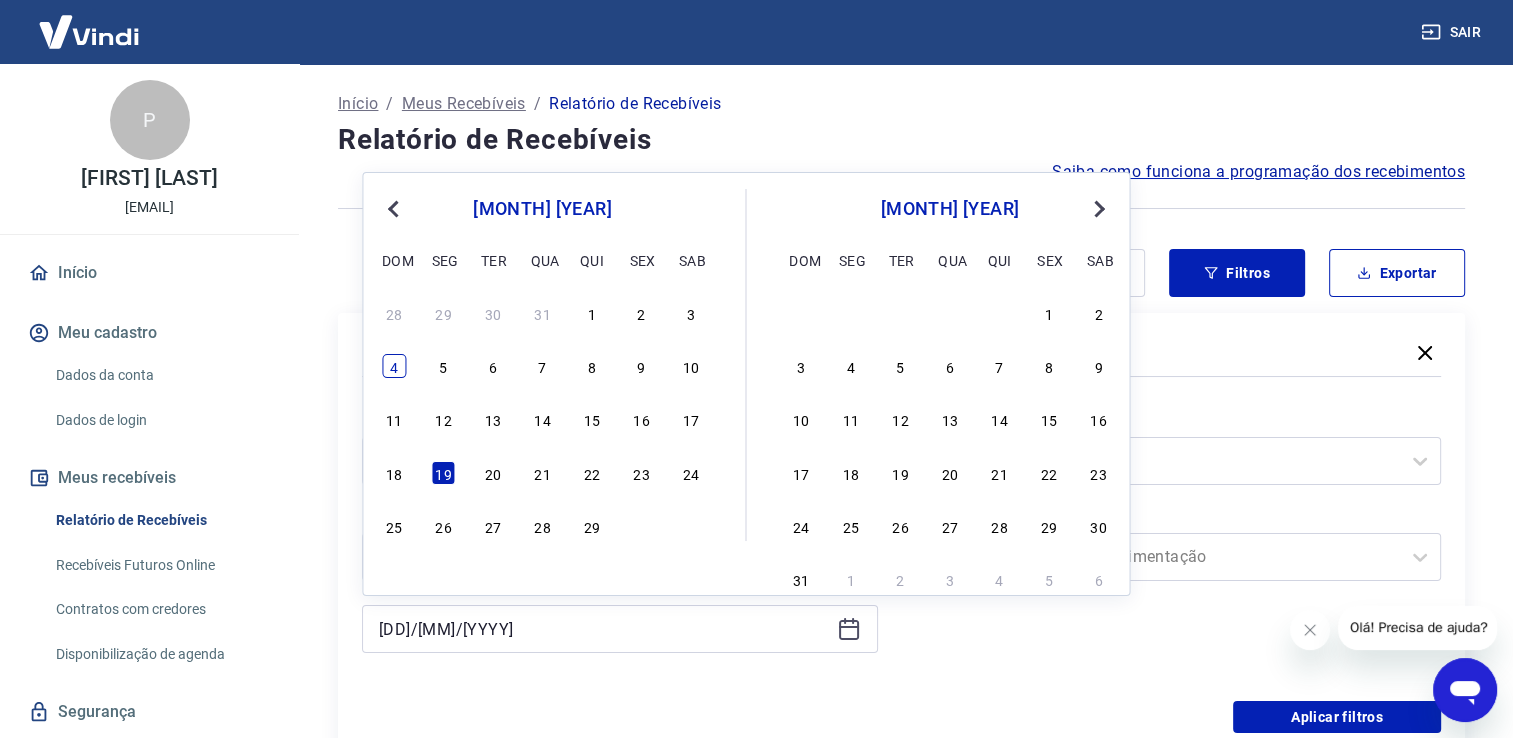click on "4" at bounding box center (394, 366) 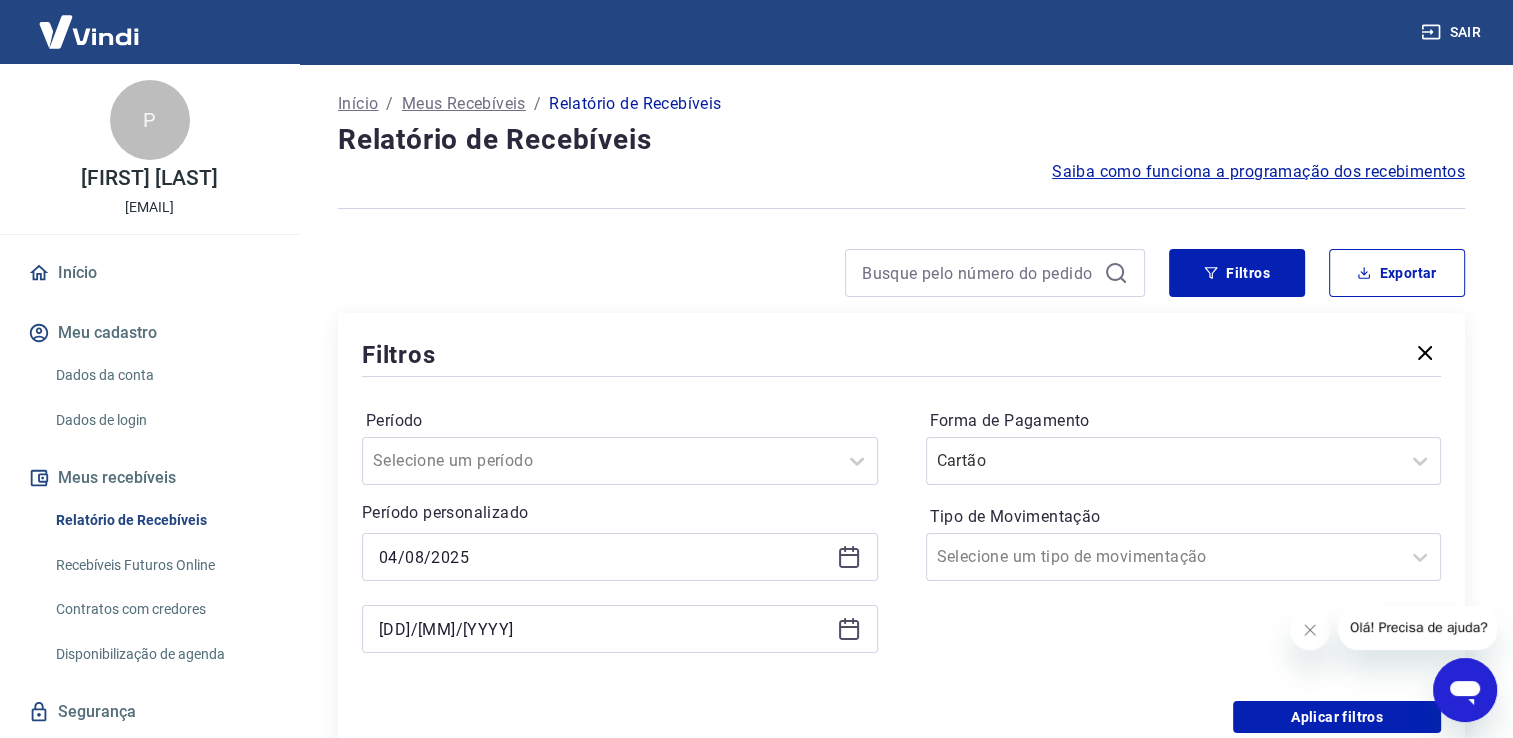 click 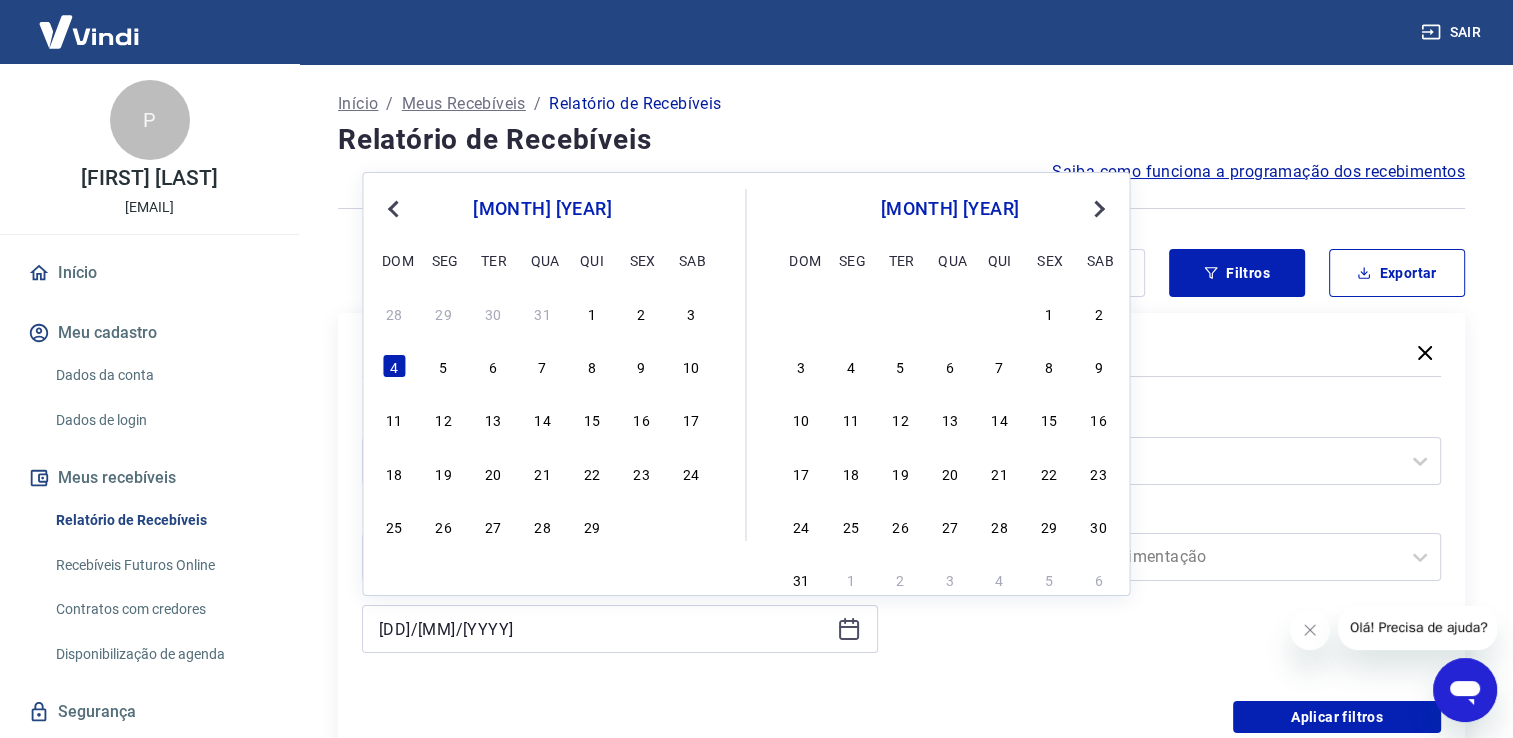click on "Next Month" at bounding box center [1099, 209] 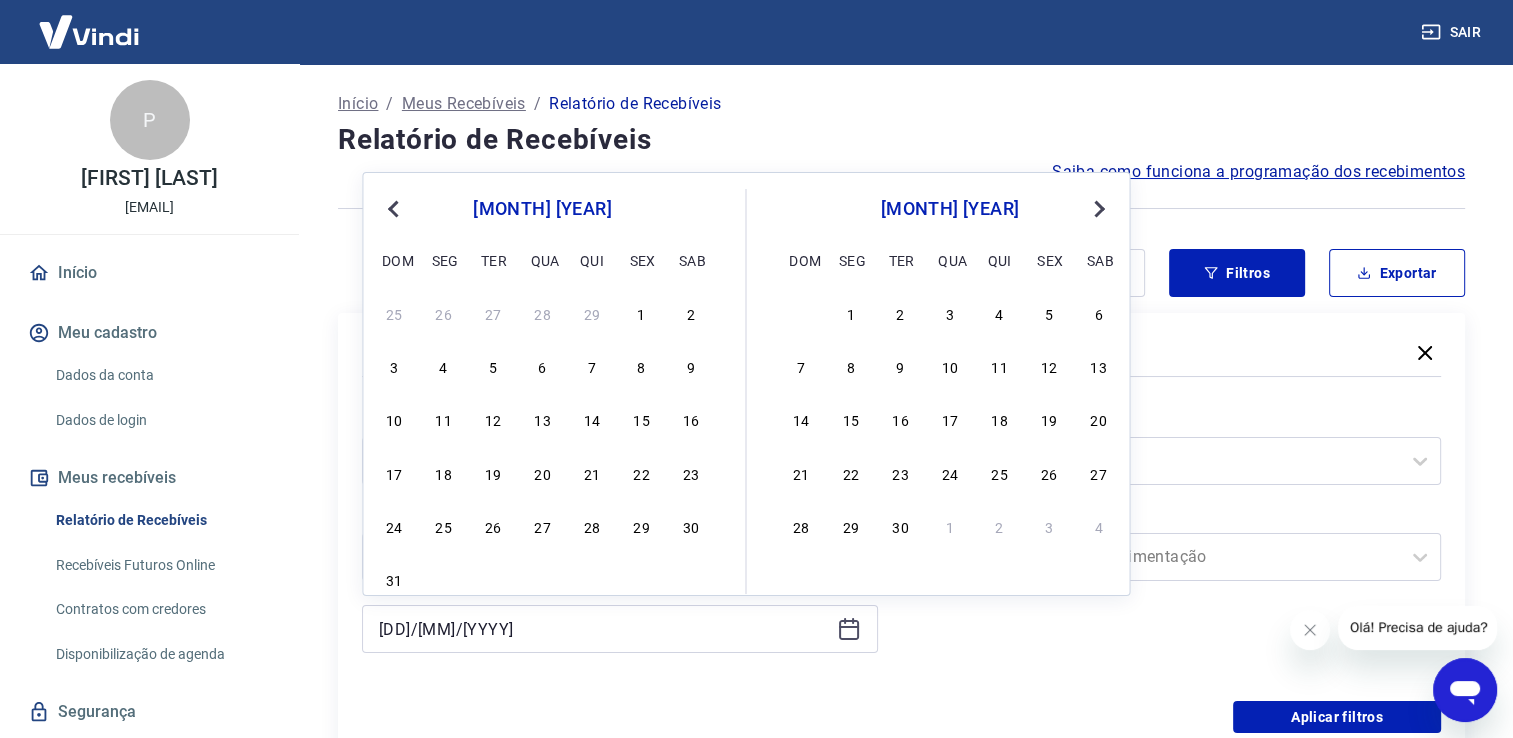 click on "Next Month" at bounding box center [1099, 209] 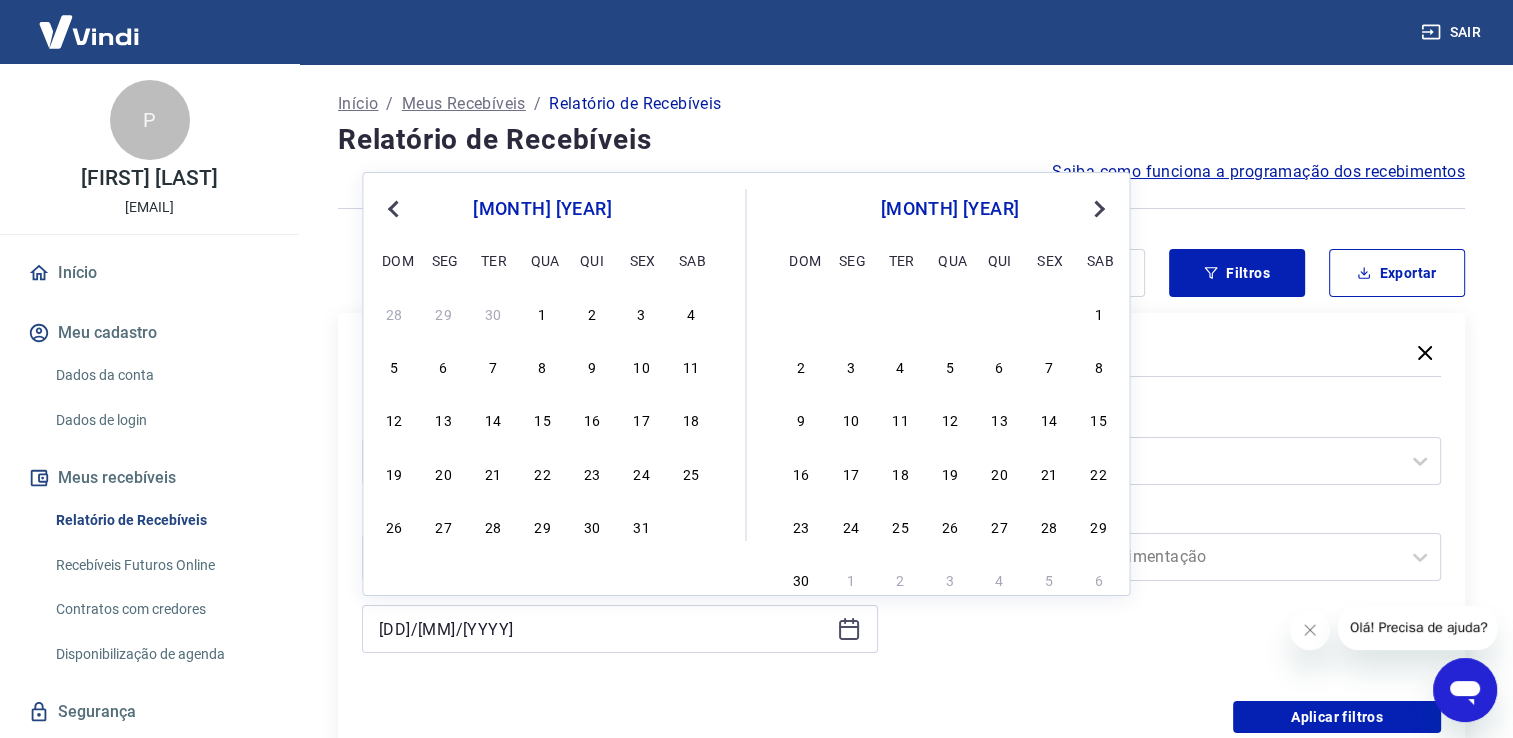 click on "Next Month" at bounding box center [1099, 209] 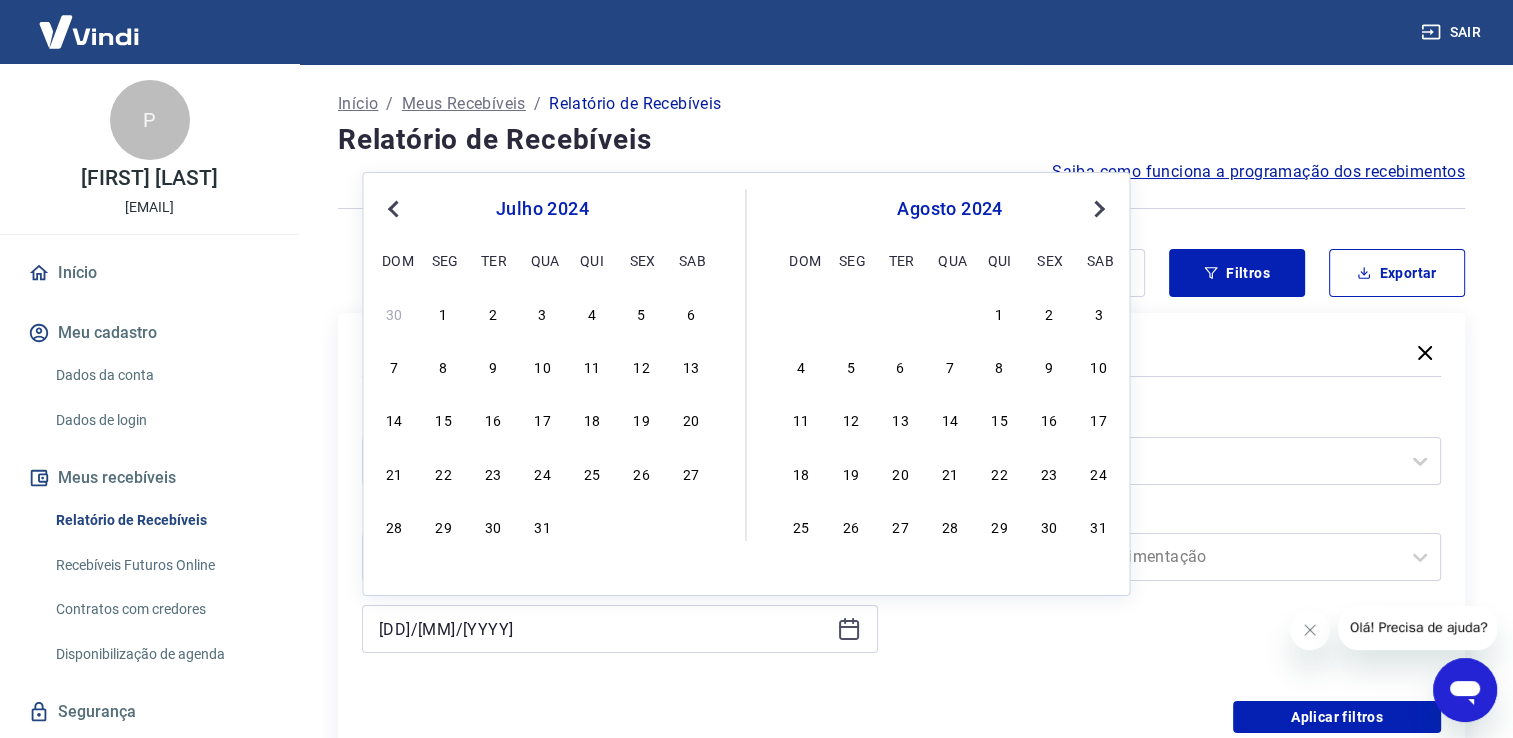 click on "Next Month" at bounding box center [1099, 209] 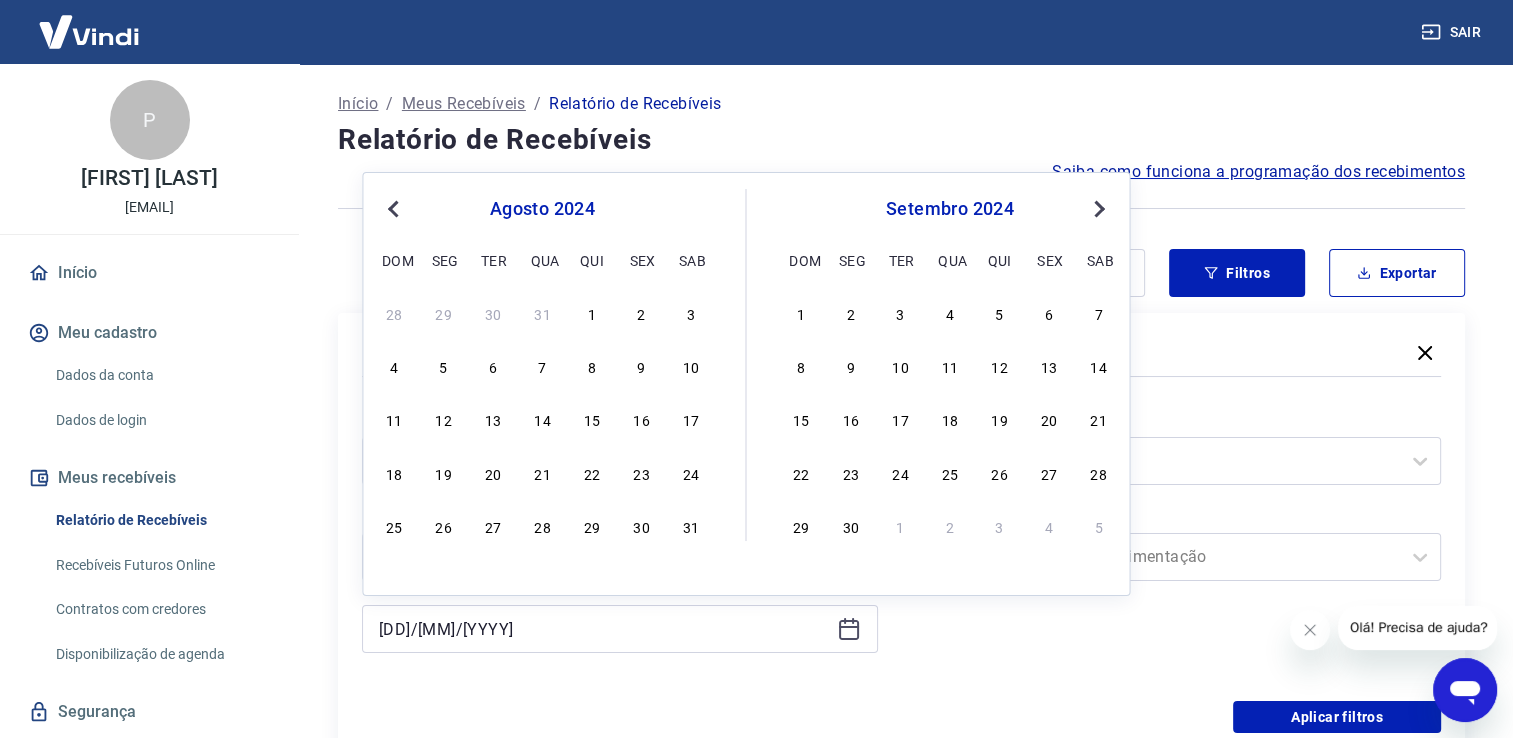 click on "Next Month" at bounding box center (1099, 209) 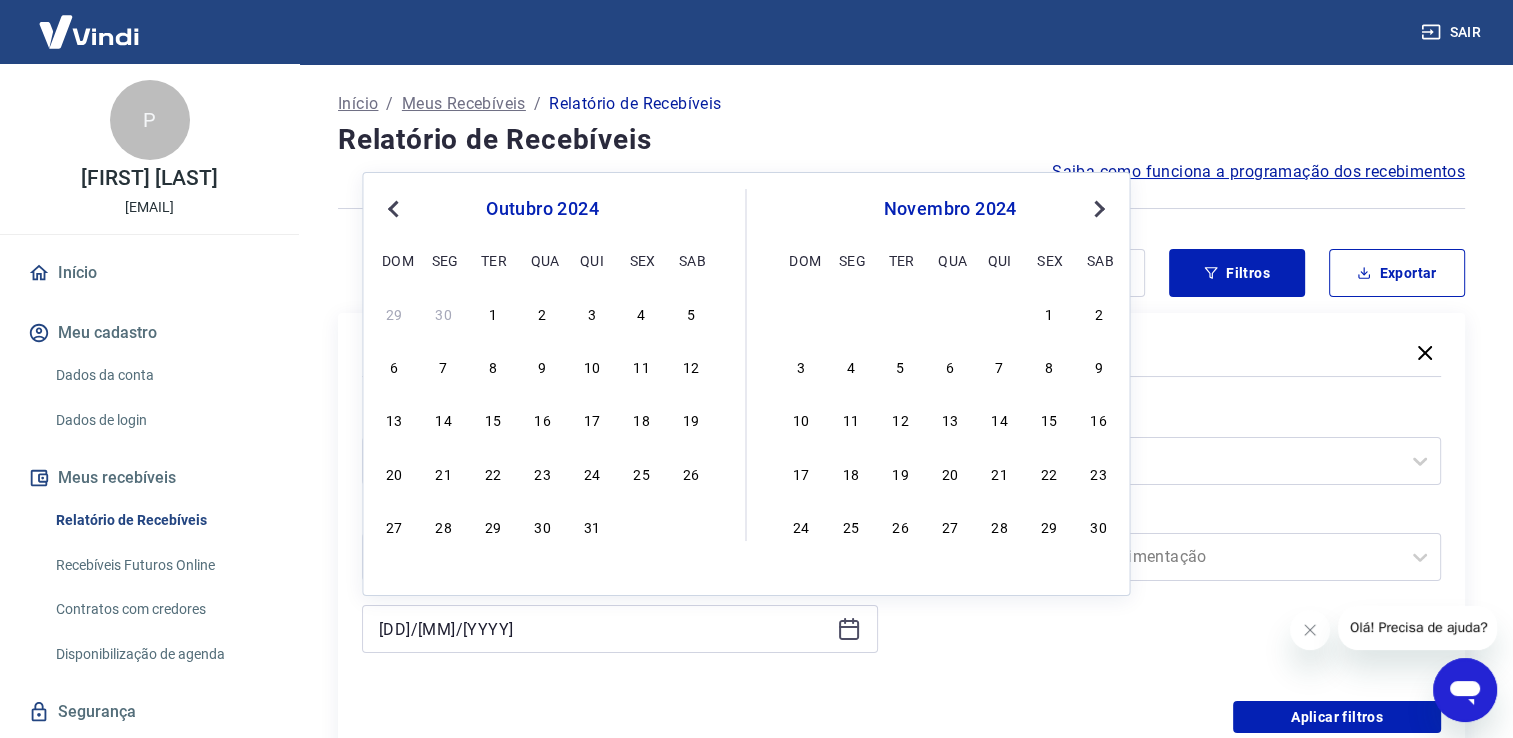 click on "Next Month" at bounding box center (1099, 209) 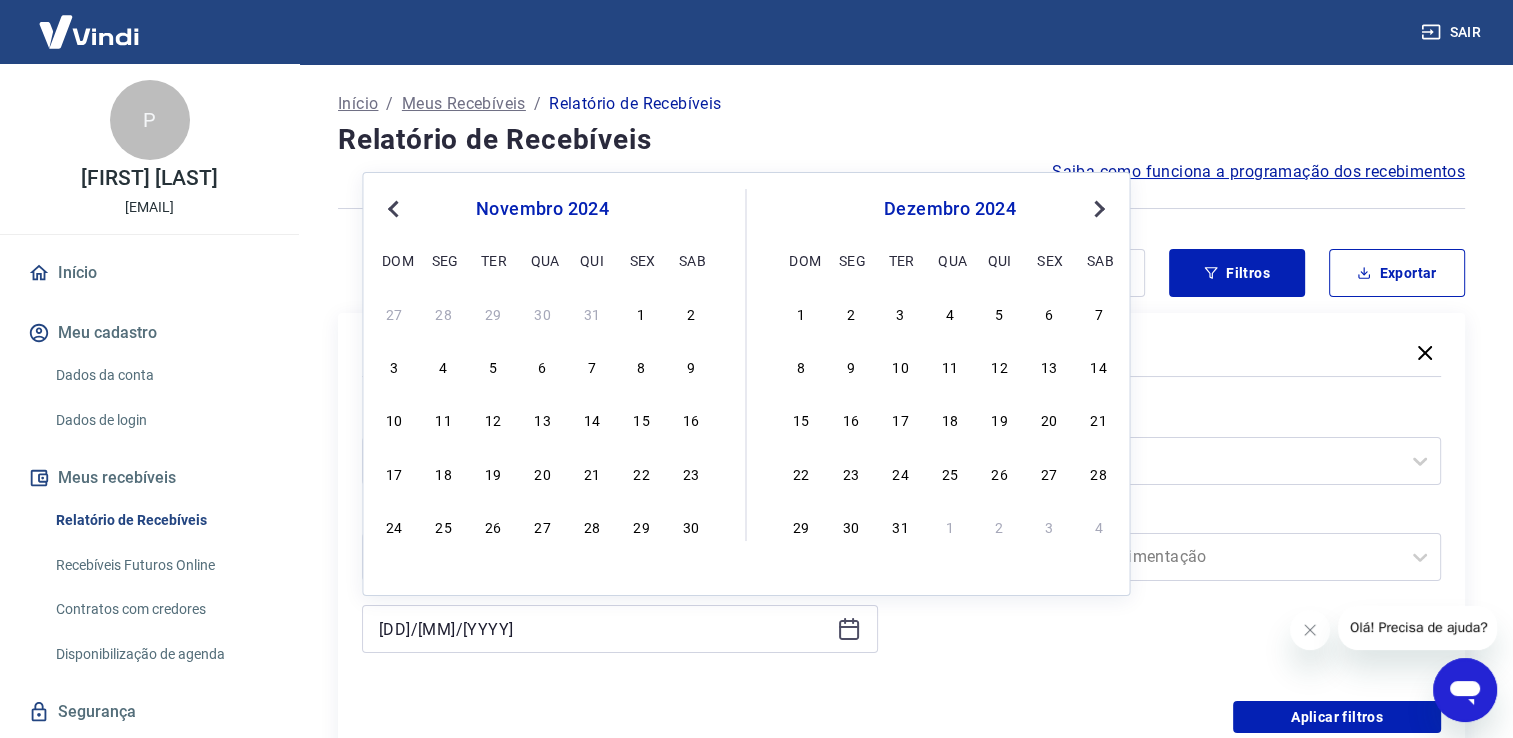 click on "Next Month" at bounding box center (1099, 209) 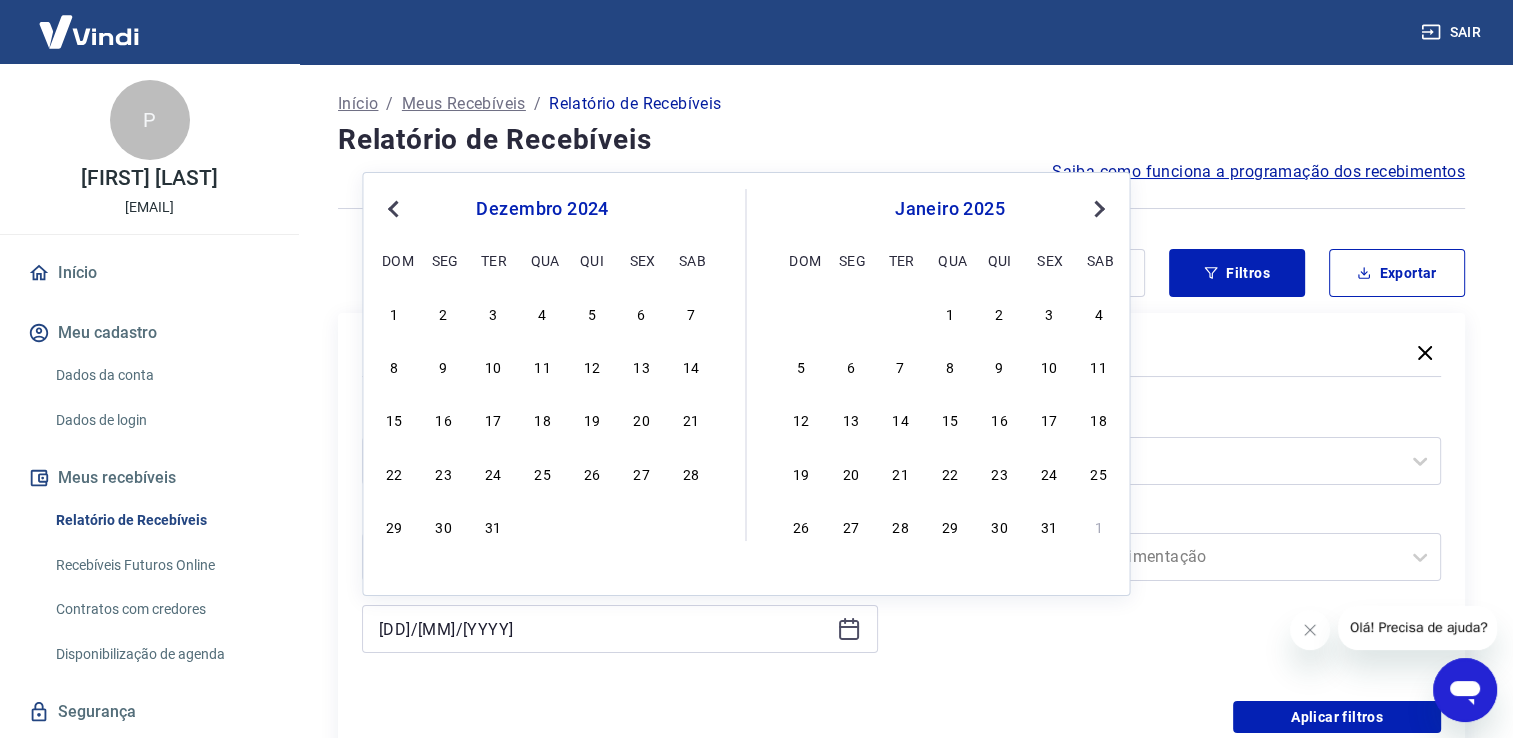 click on "Next Month" at bounding box center [1099, 209] 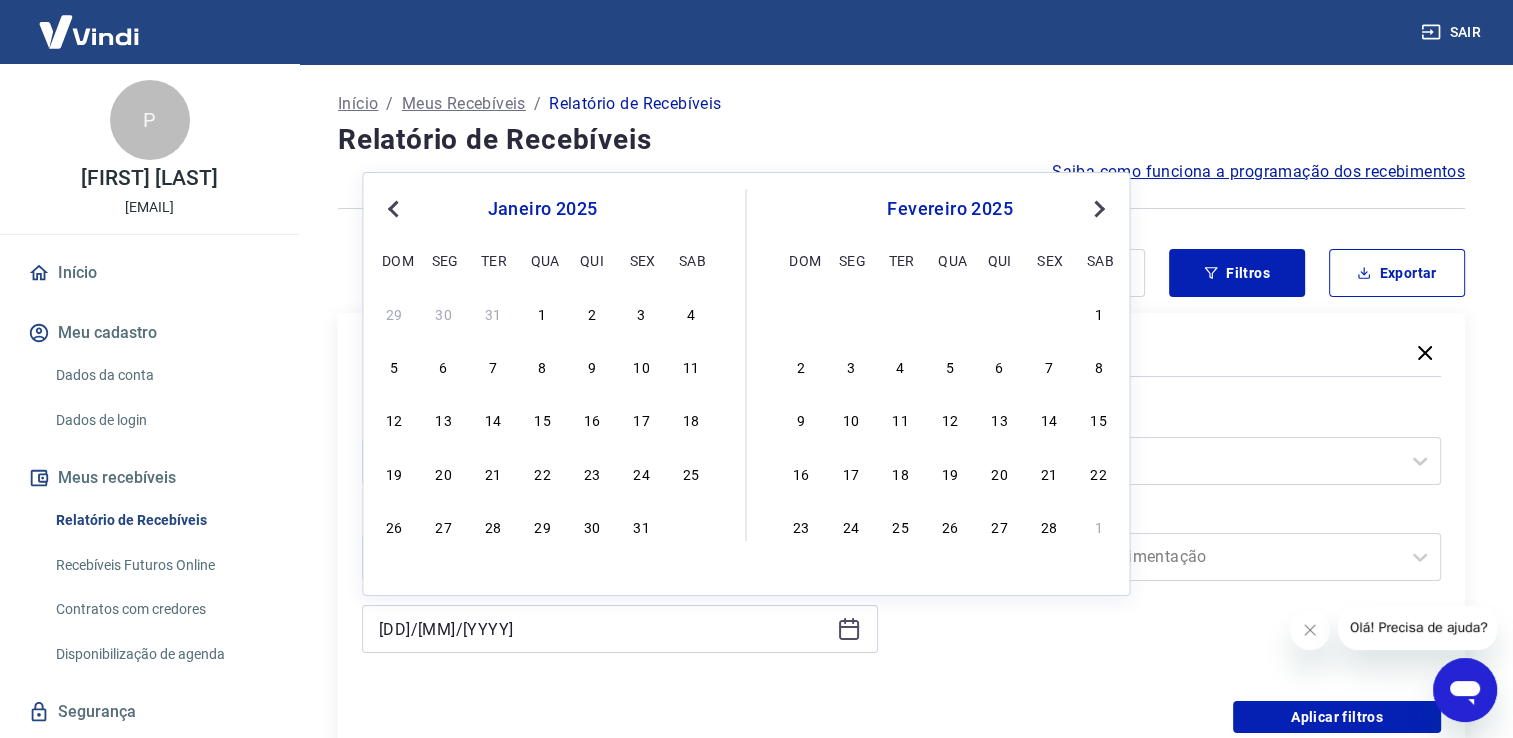 click on "Next Month" at bounding box center [1099, 209] 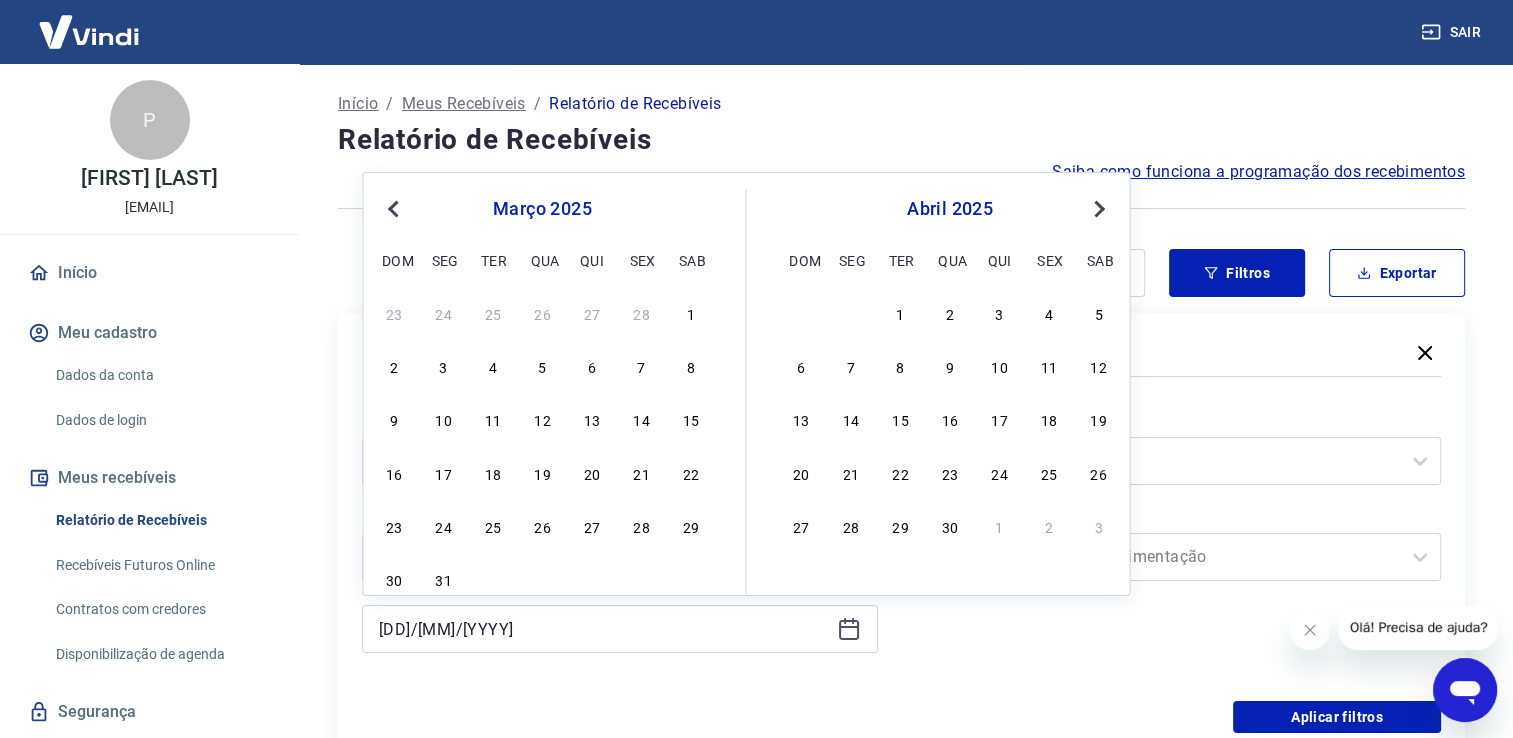 click on "Next Month" at bounding box center (1099, 209) 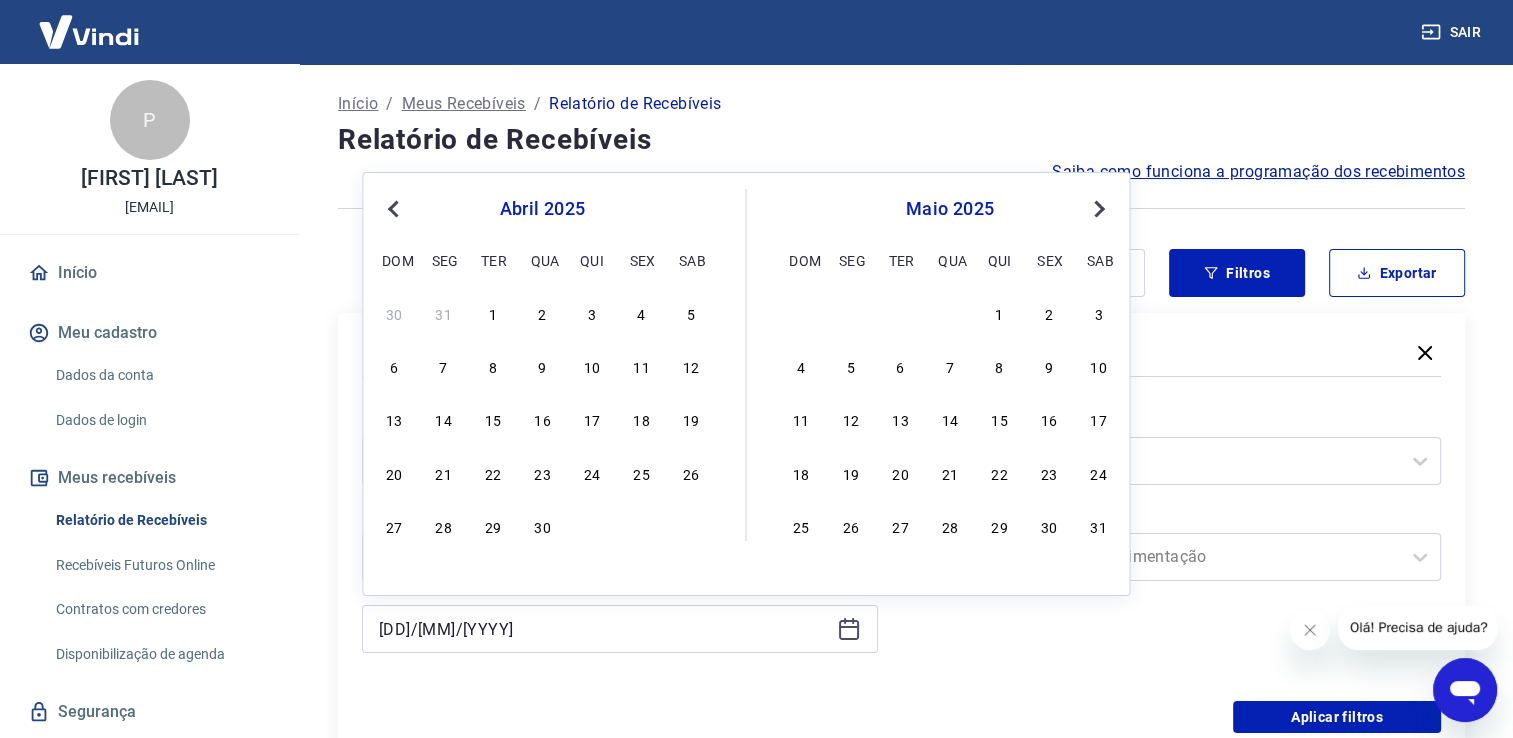 click on "Next Month" at bounding box center (1099, 209) 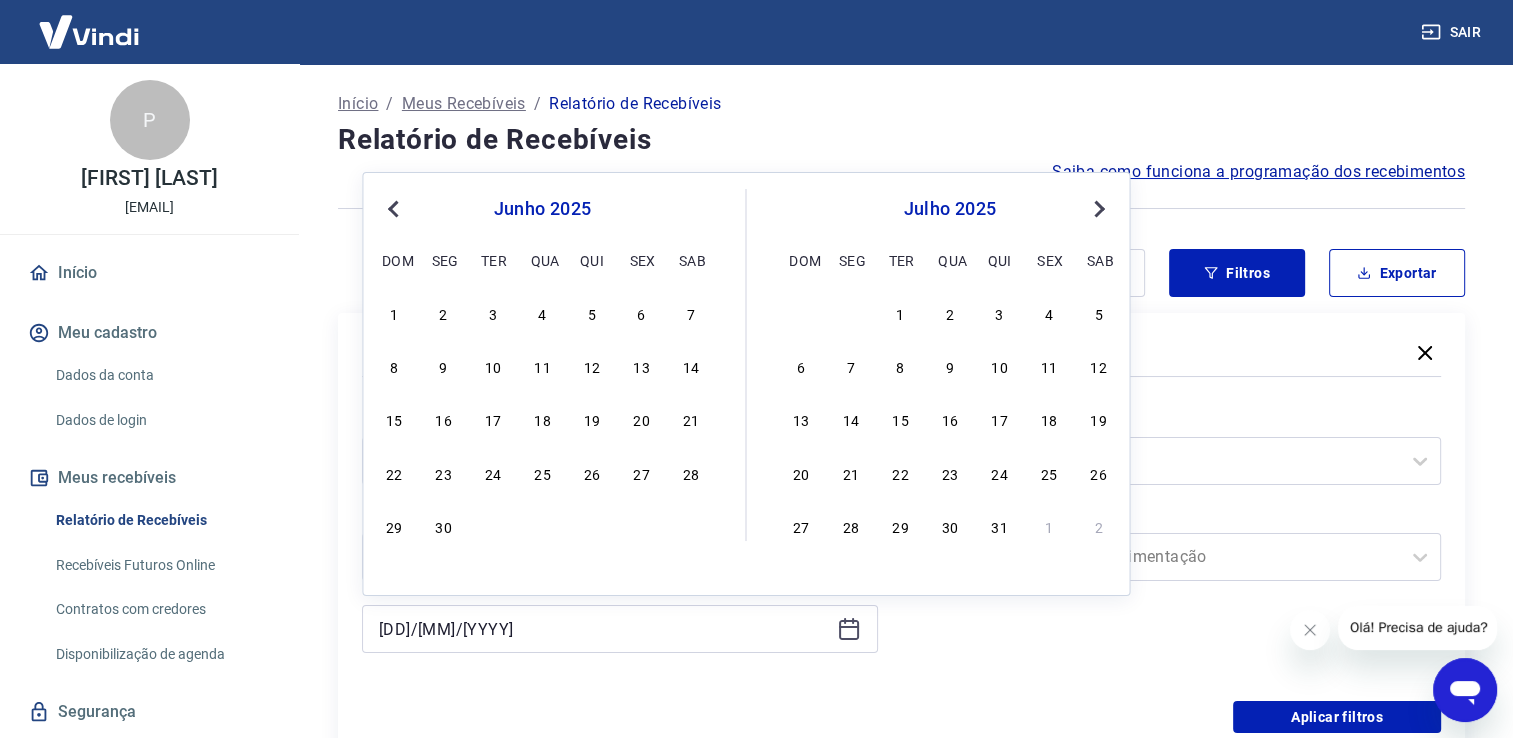 click on "Next Month" at bounding box center [1099, 209] 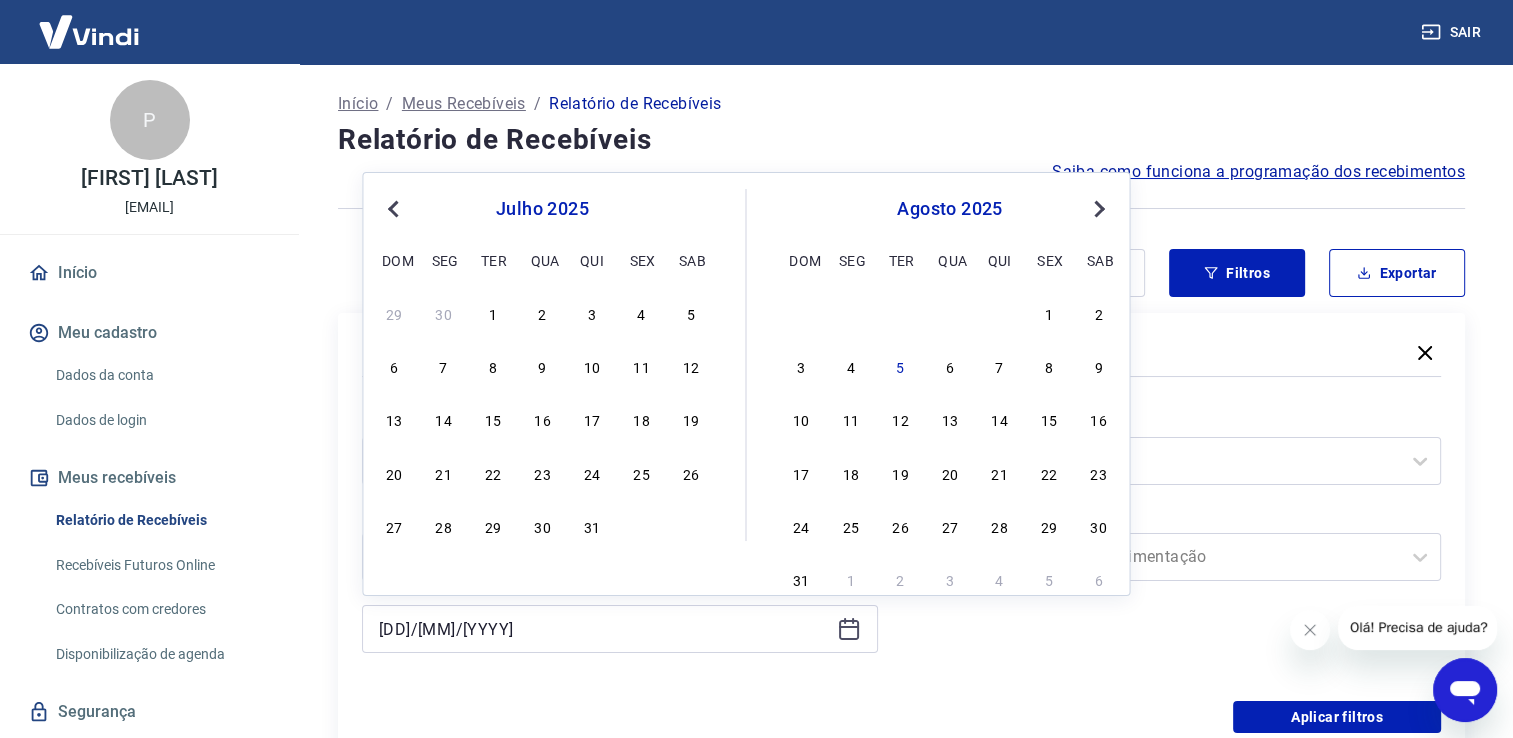 click on "Next Month" at bounding box center [1099, 209] 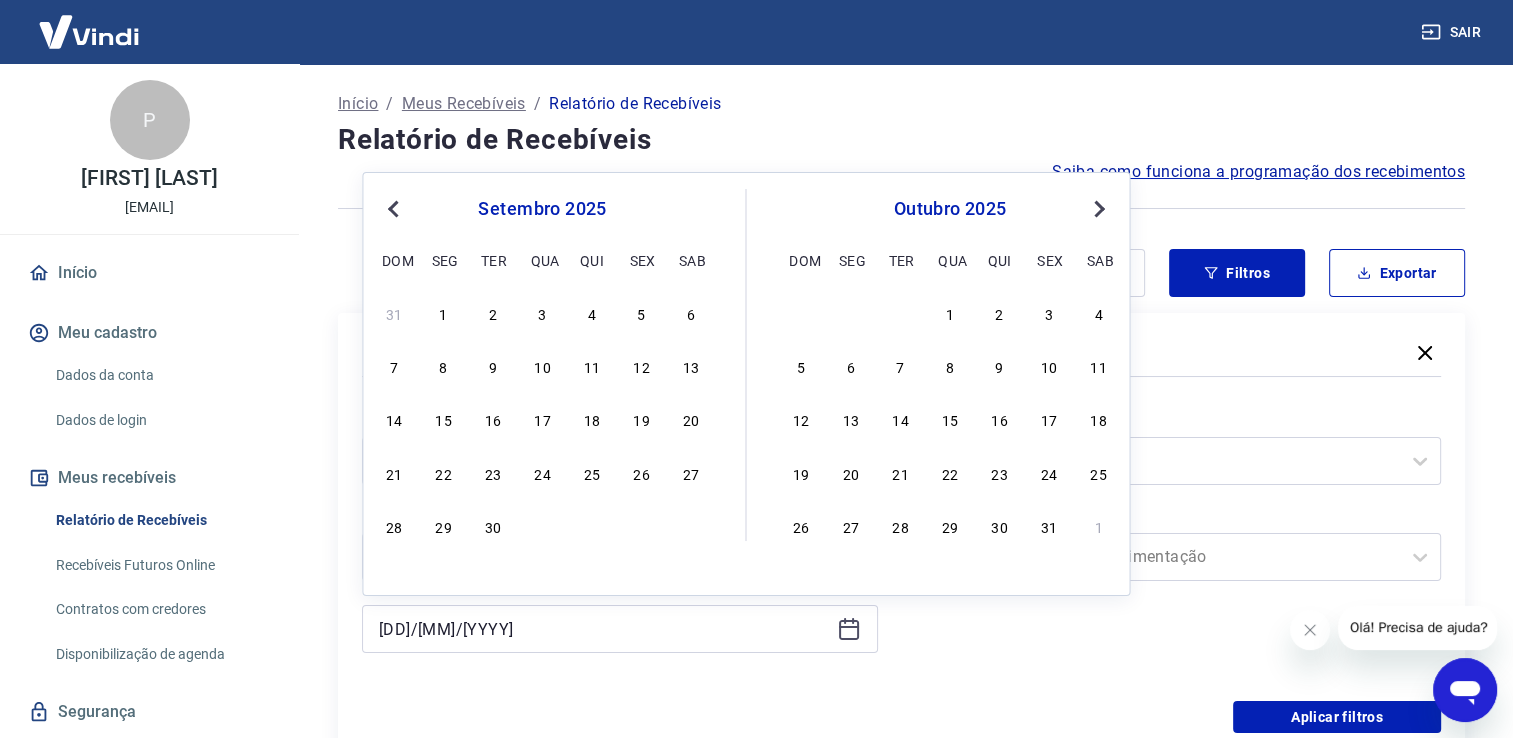click on "Next Month" at bounding box center (1099, 209) 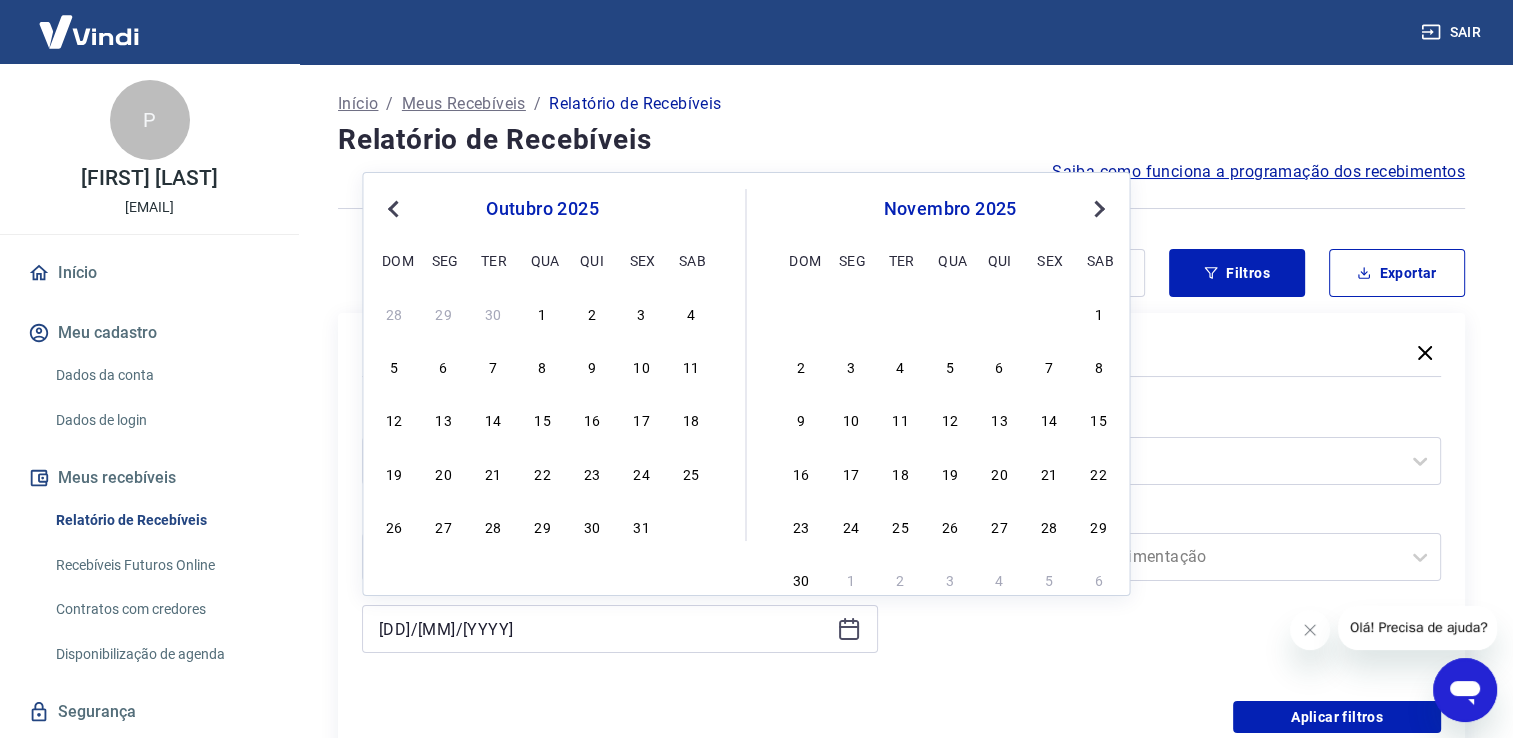 click on "Next Month" at bounding box center [1099, 209] 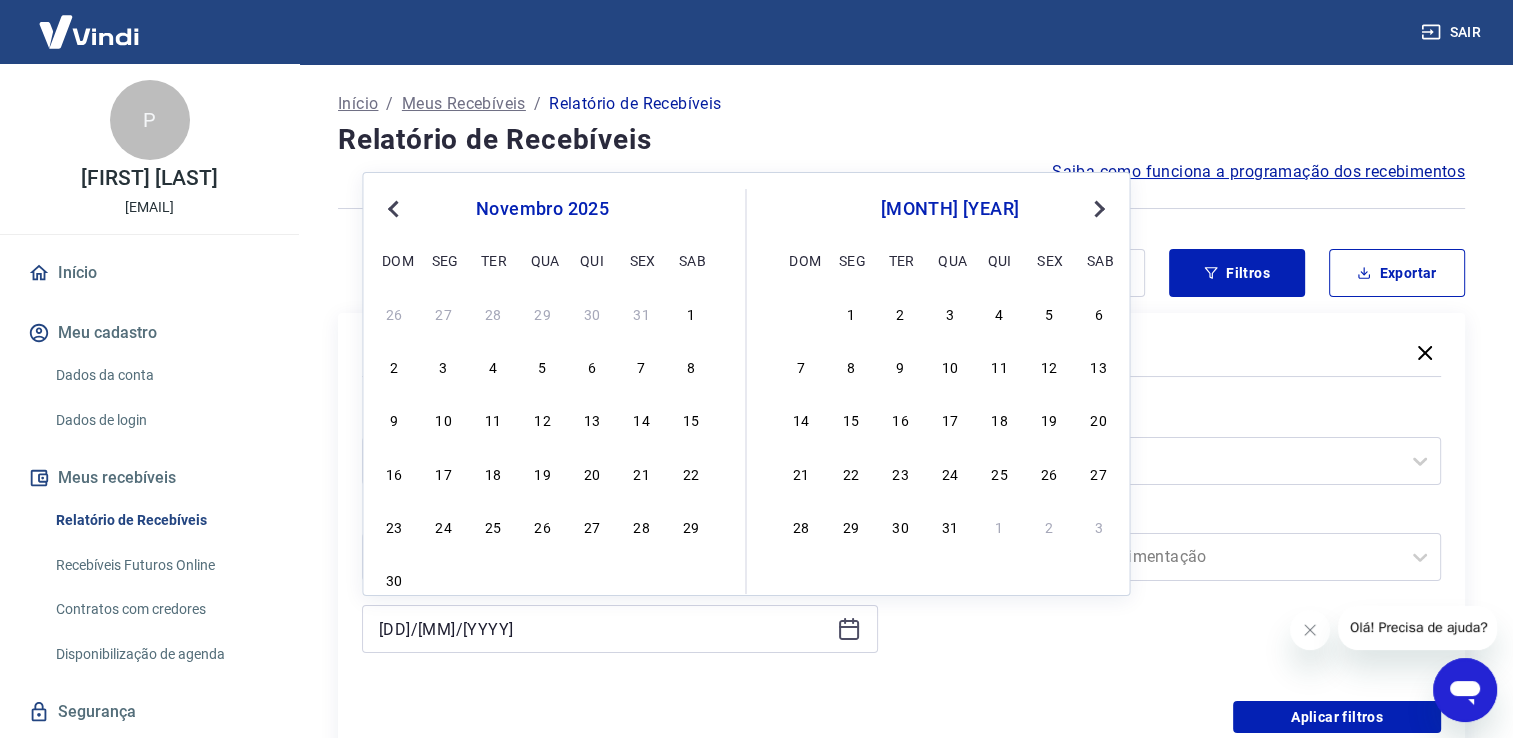 click on "[MONTH] [YEAR] Previous Month Next Month [MONTH] [YEAR] [DAYS_CALENDAR]" at bounding box center (746, 384) 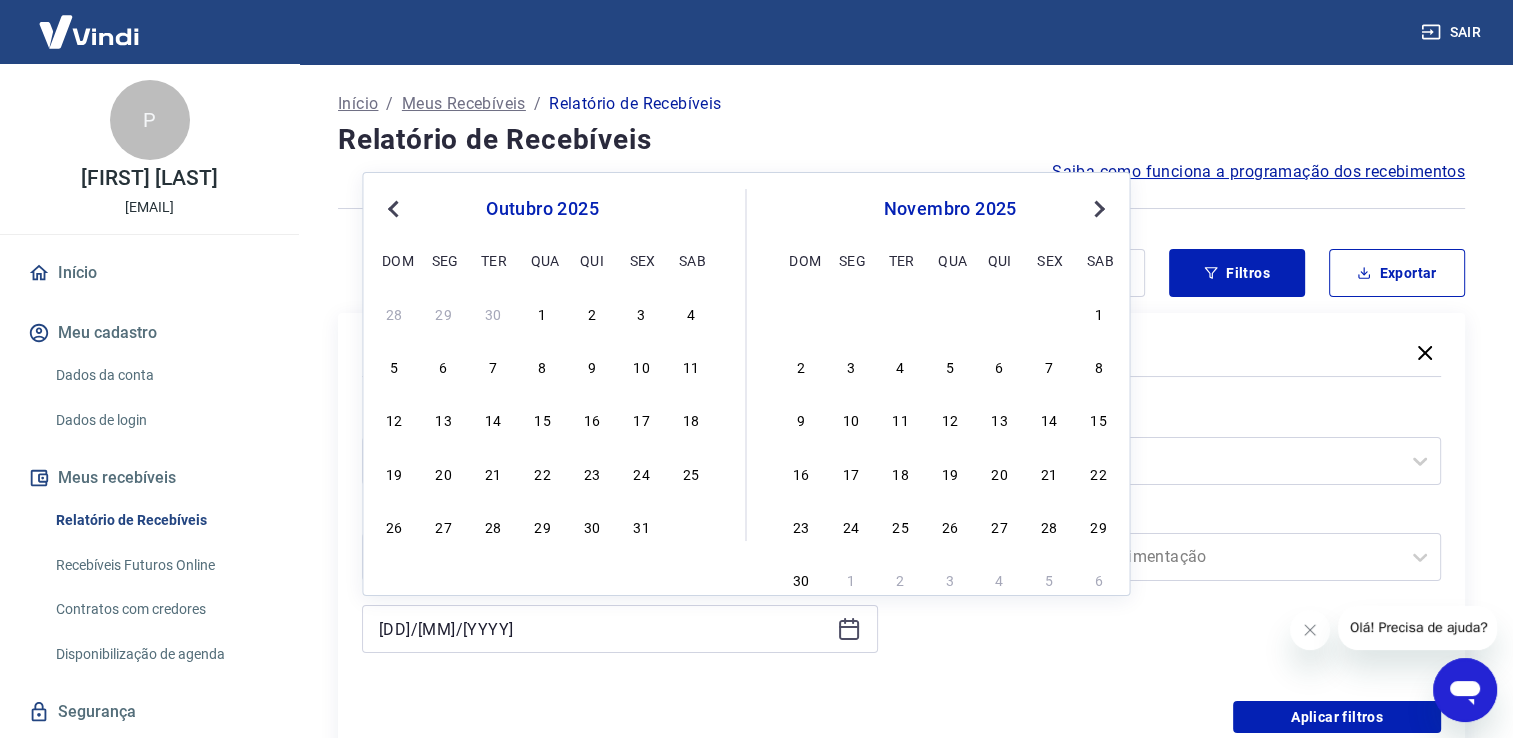 click on "Previous Month" at bounding box center [395, 208] 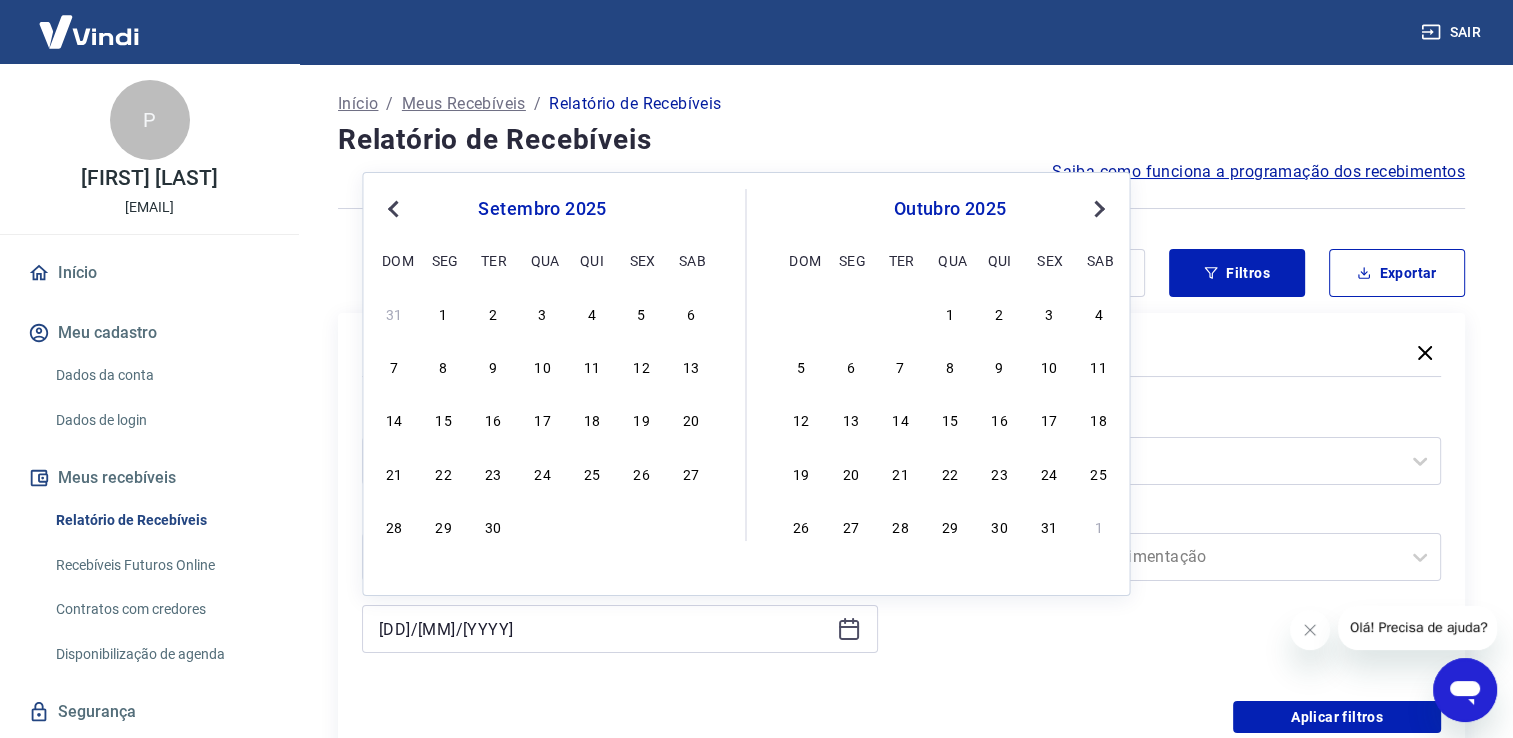 click on "Previous Month" at bounding box center (395, 208) 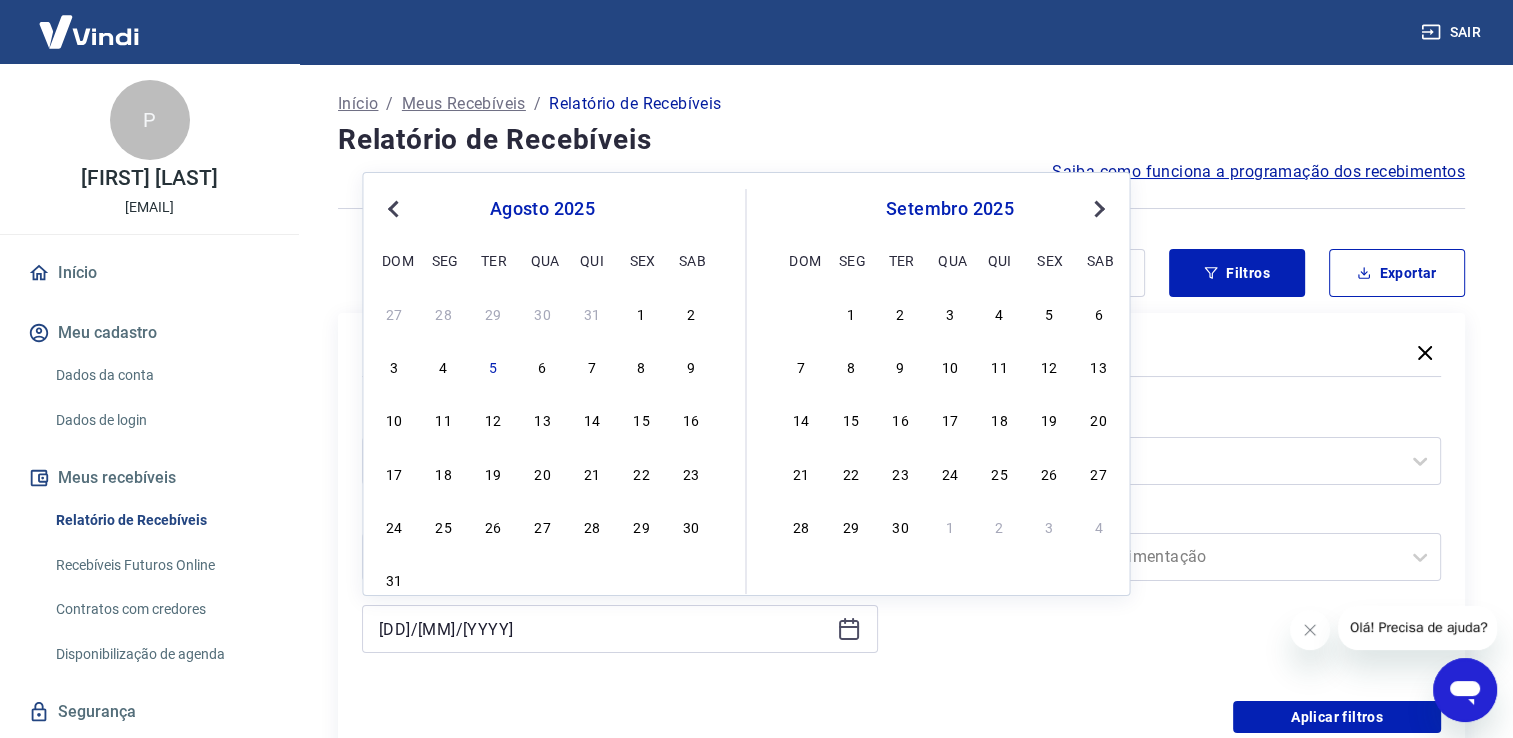 click on "27 28 29 30 31 1 2 3 4 5 6 7 8 9 10 11 12 13 14 15 16 17 18 19 20 21 22 23 24 25 26 27 28 29 30 31" at bounding box center [542, 446] 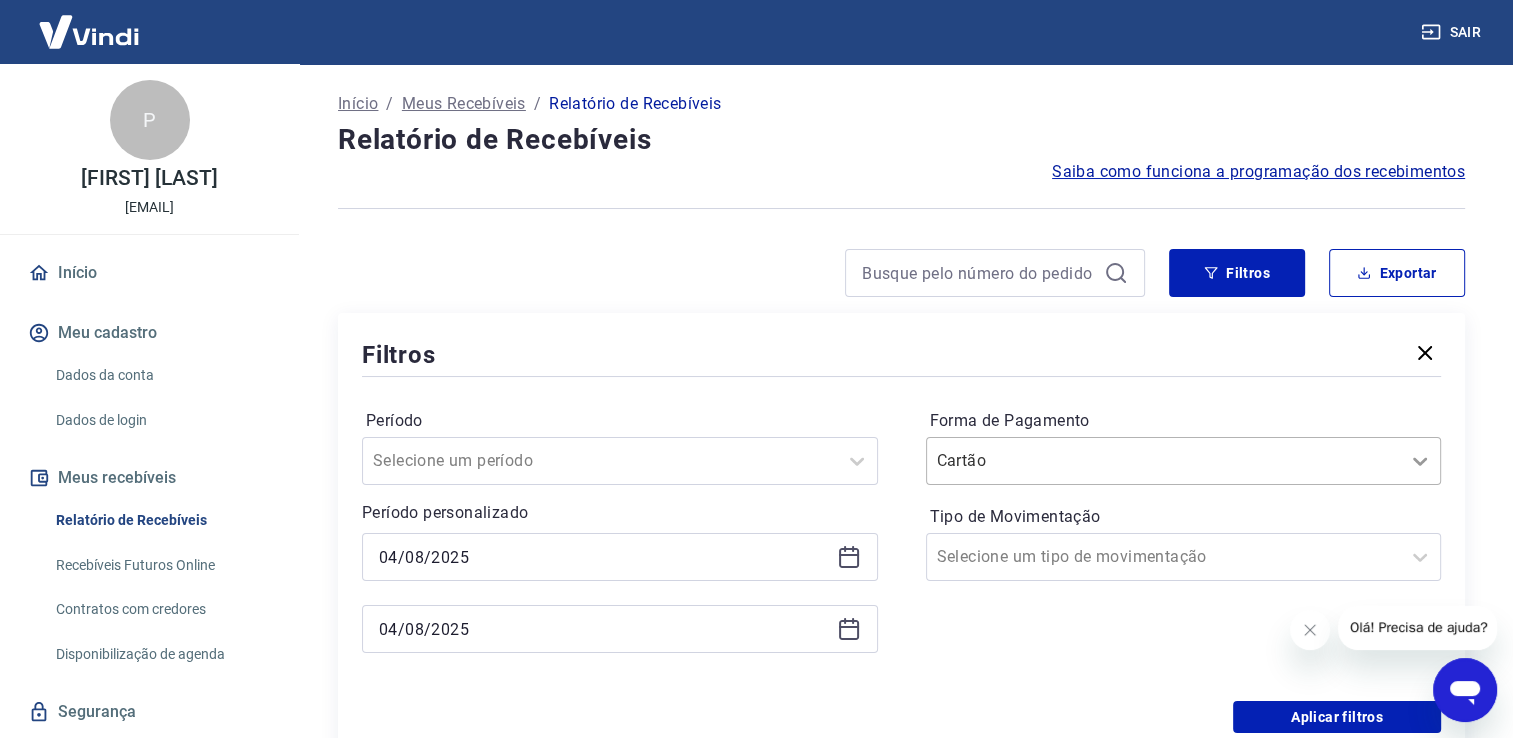 click 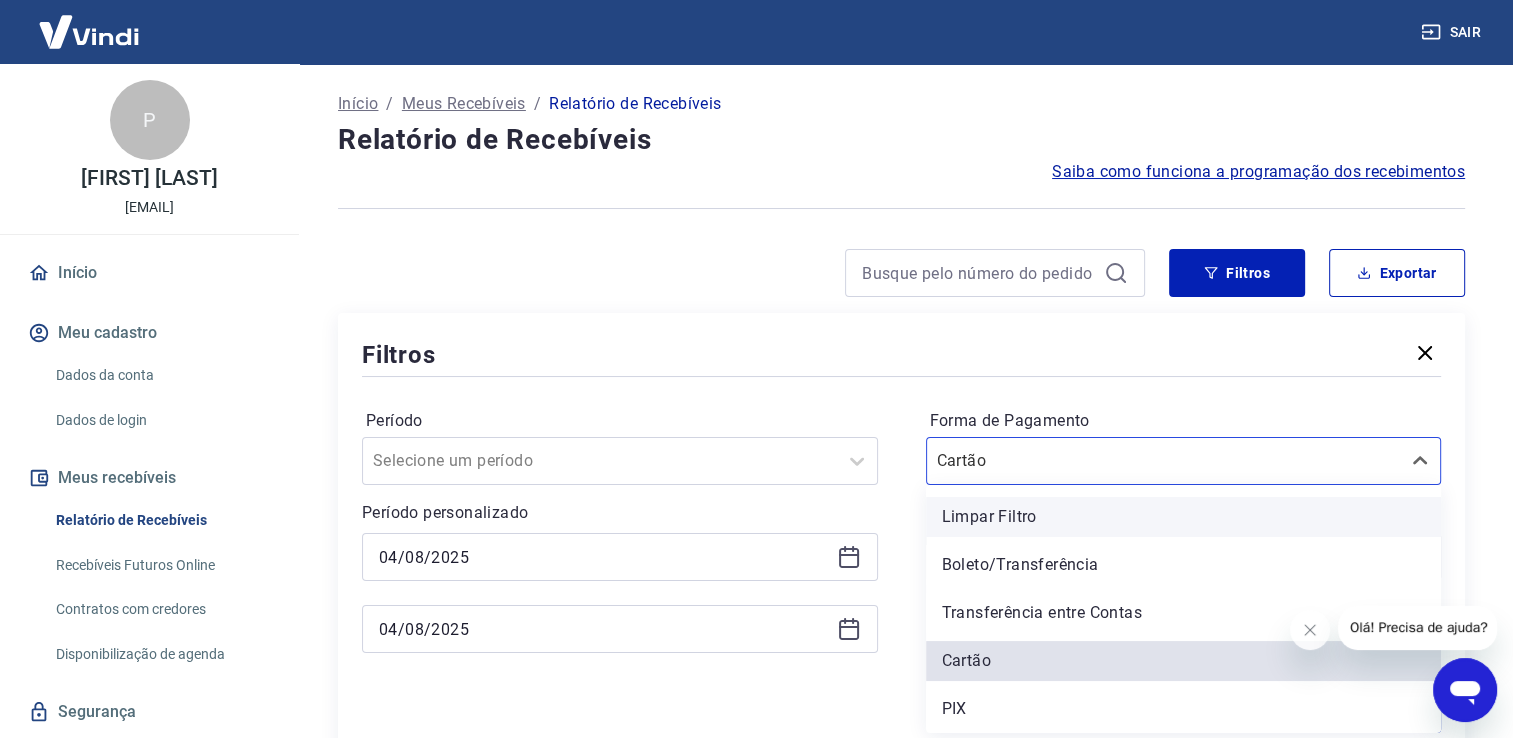 click on "Limpar Filtro" at bounding box center [1184, 517] 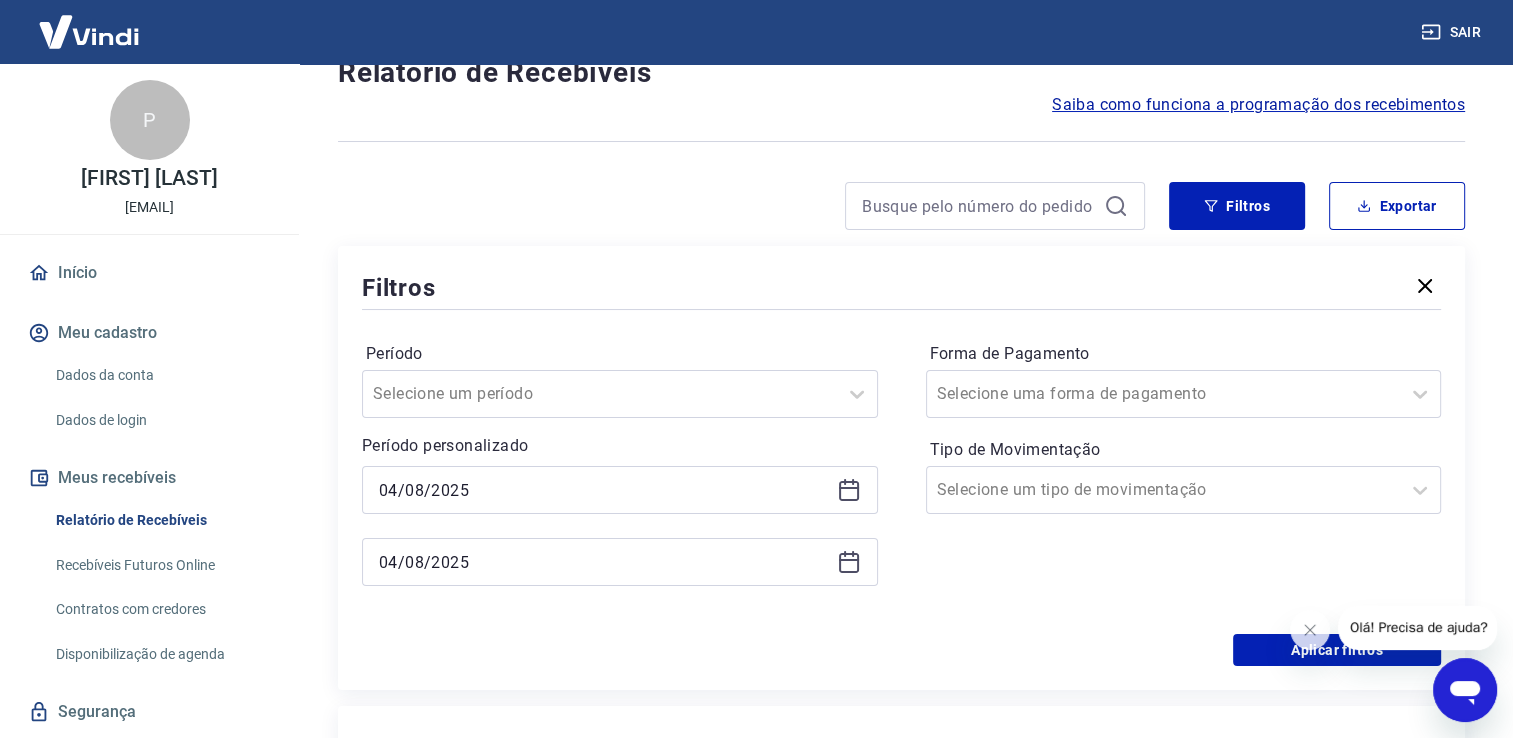 scroll, scrollTop: 100, scrollLeft: 0, axis: vertical 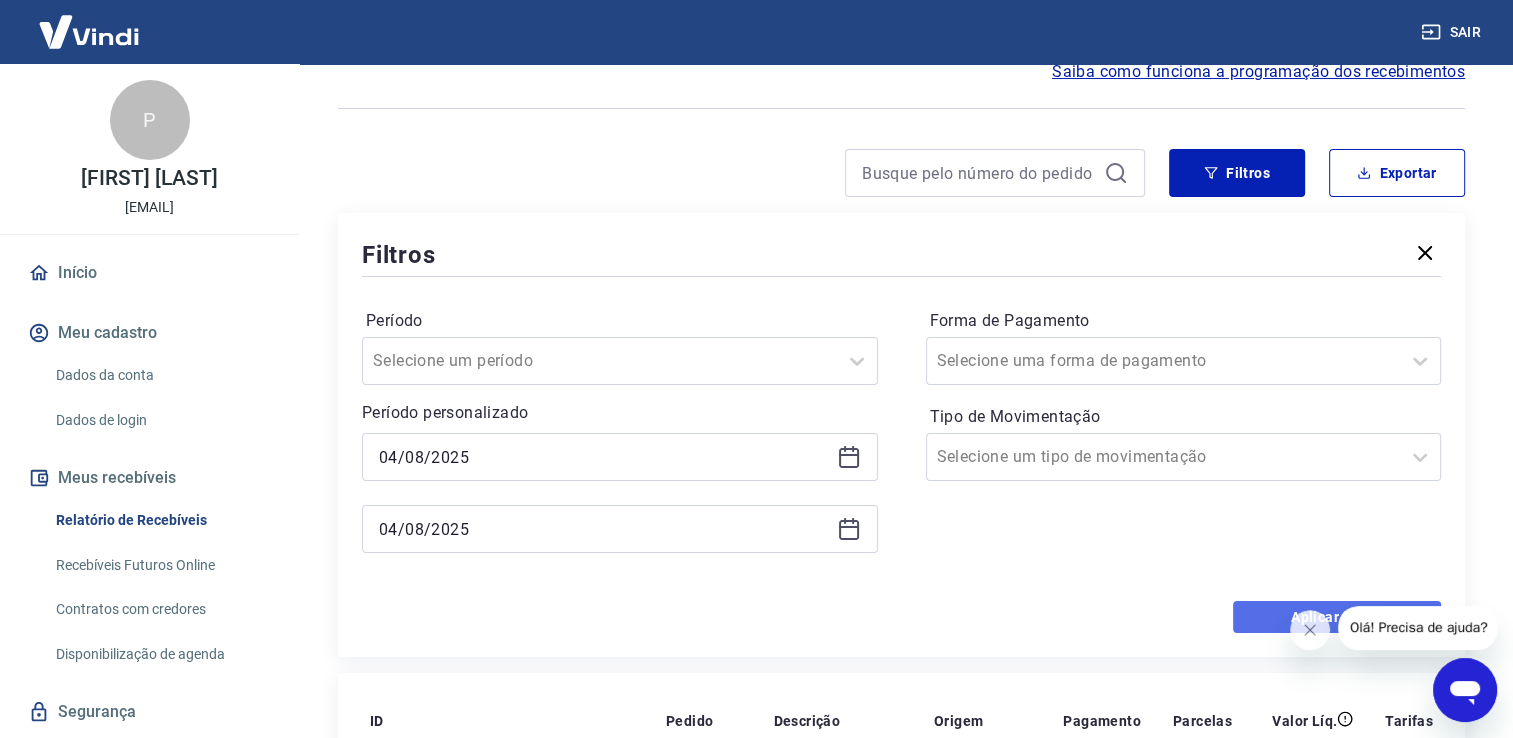 click on "Aplicar filtros" at bounding box center (1337, 617) 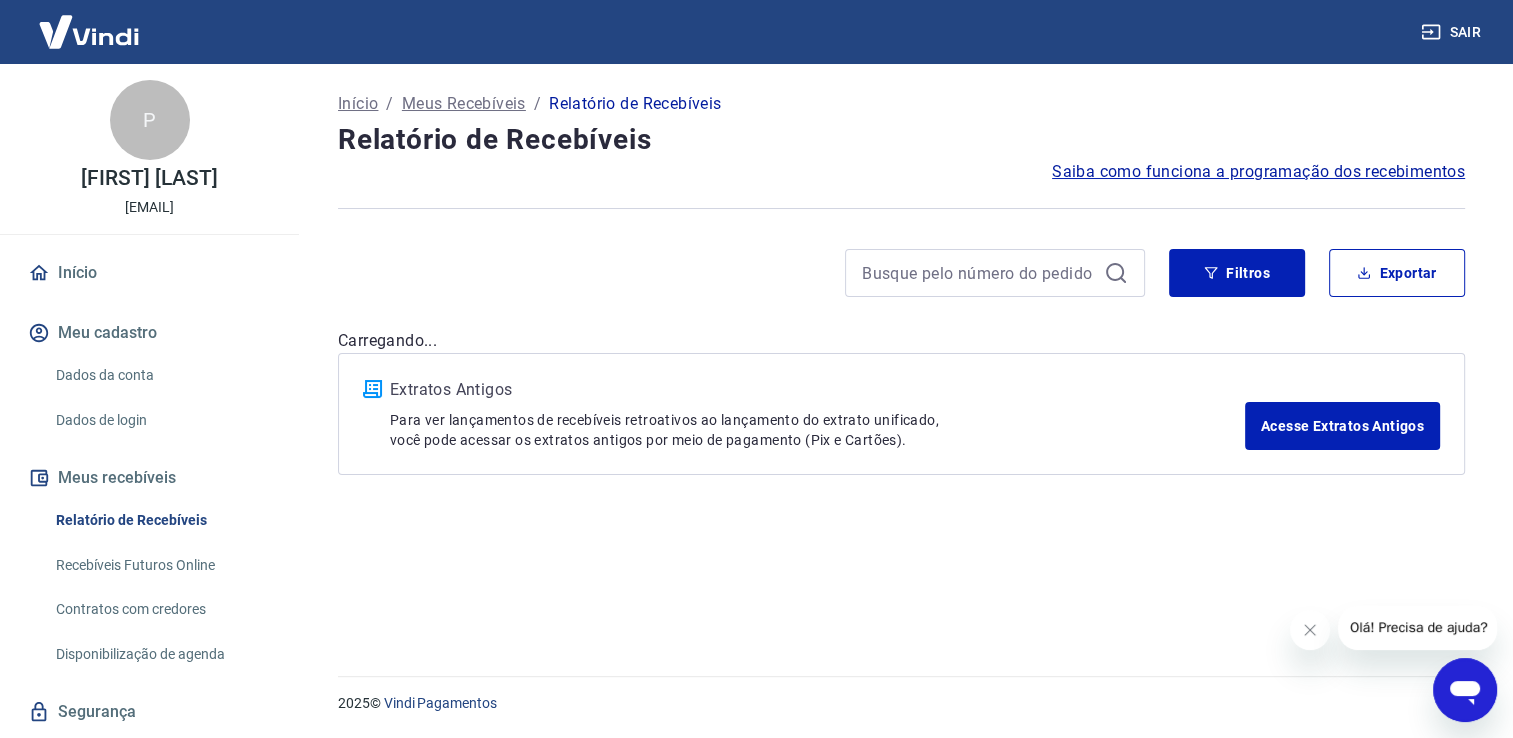 scroll, scrollTop: 0, scrollLeft: 0, axis: both 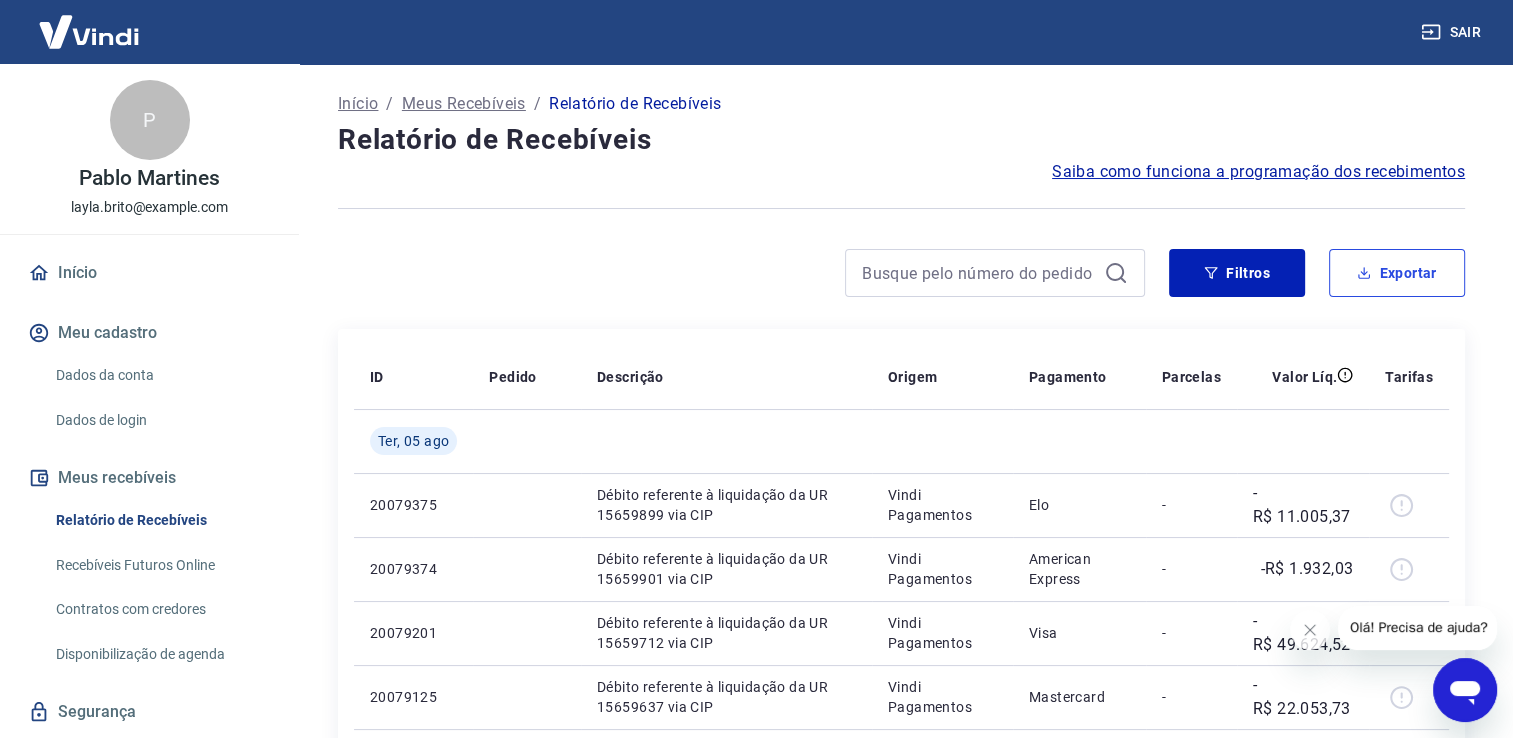 click on "Exportar" at bounding box center [1397, 273] 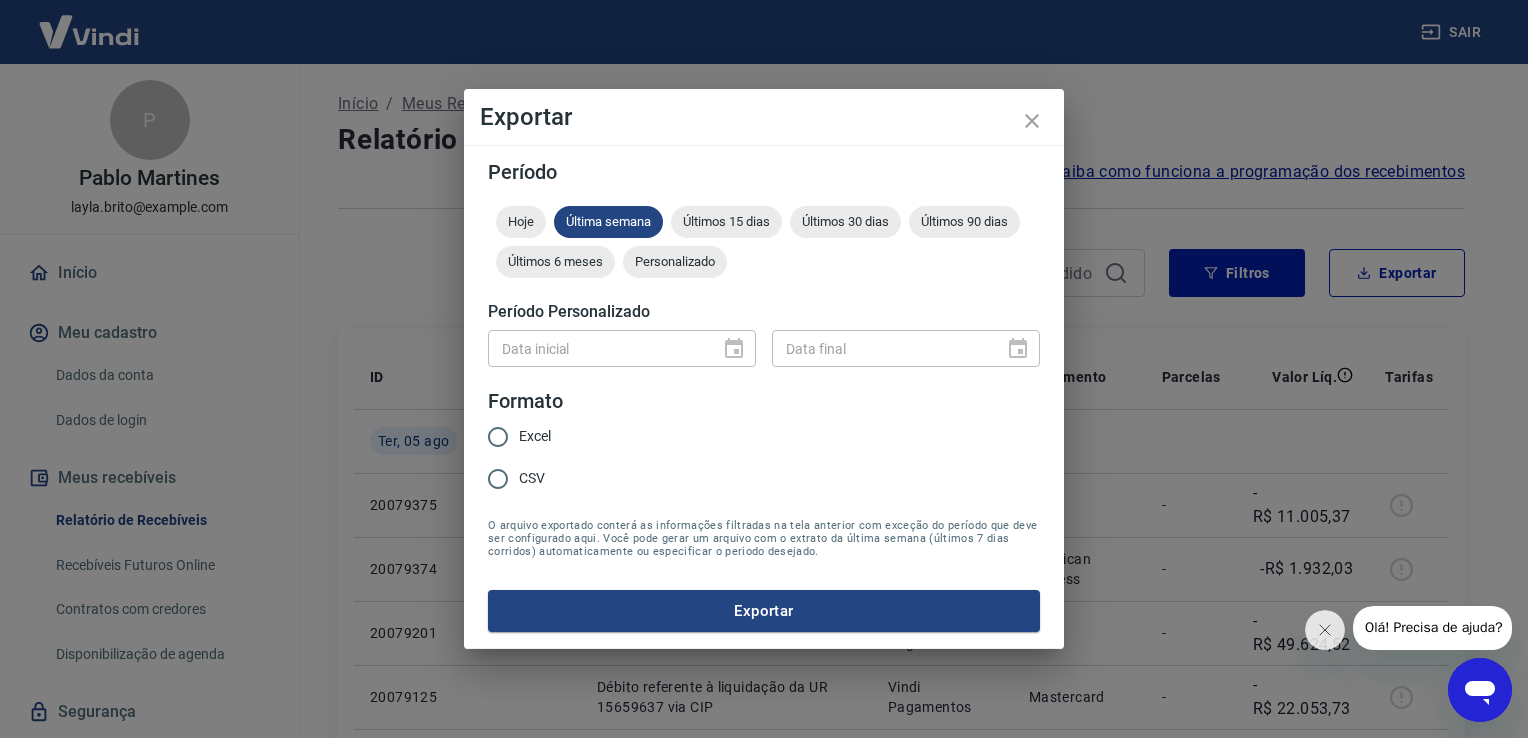 click on "Data inicial" at bounding box center [622, 348] 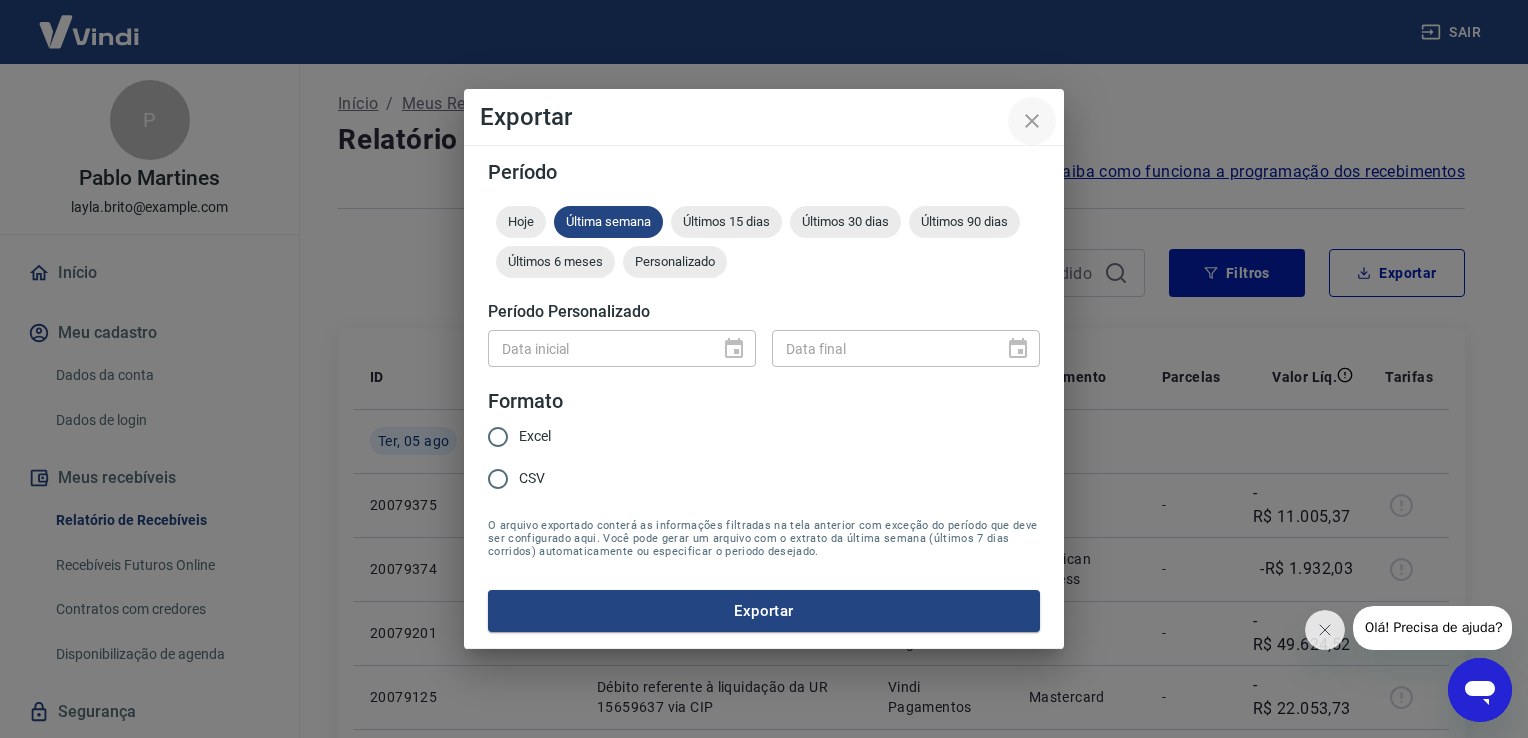 click 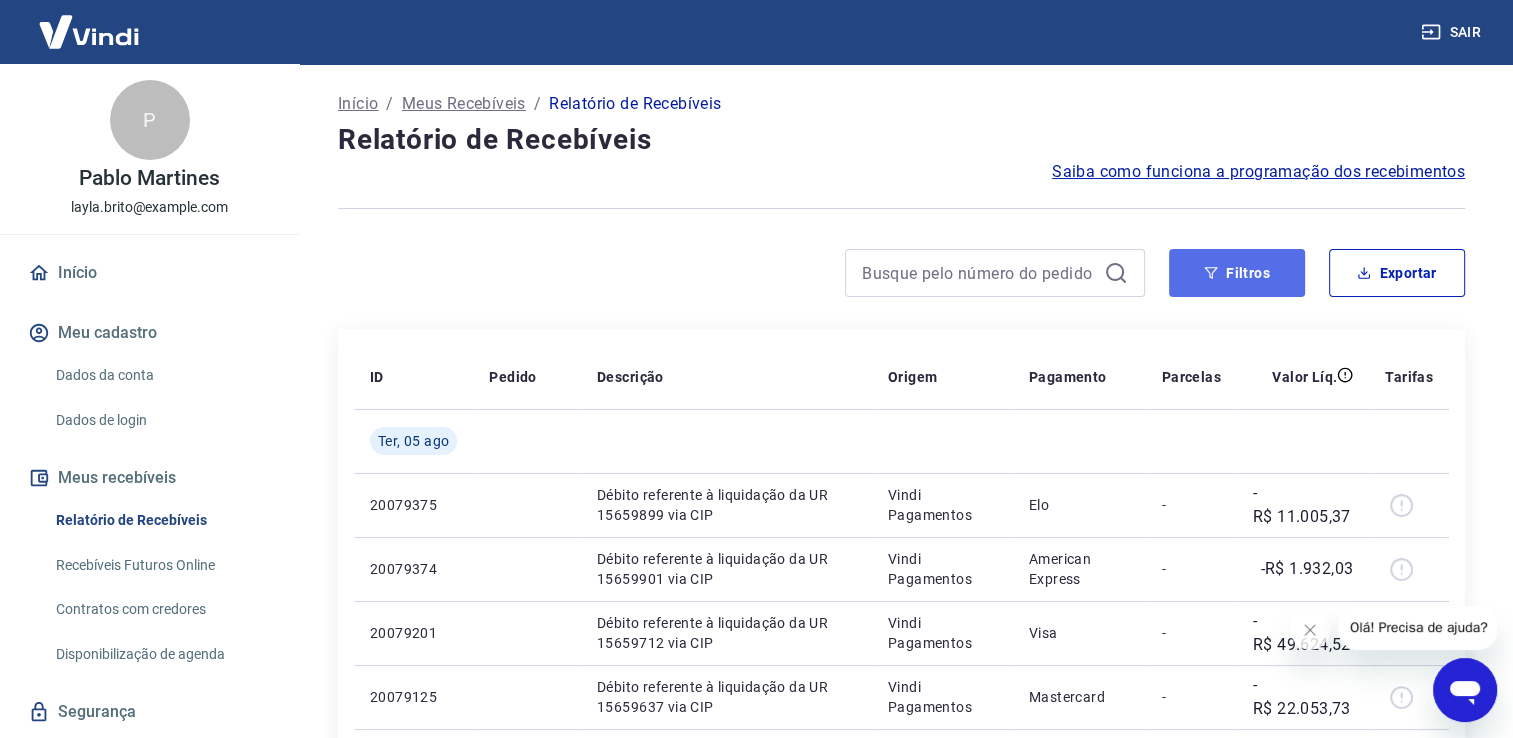 click on "Filtros" at bounding box center [1237, 273] 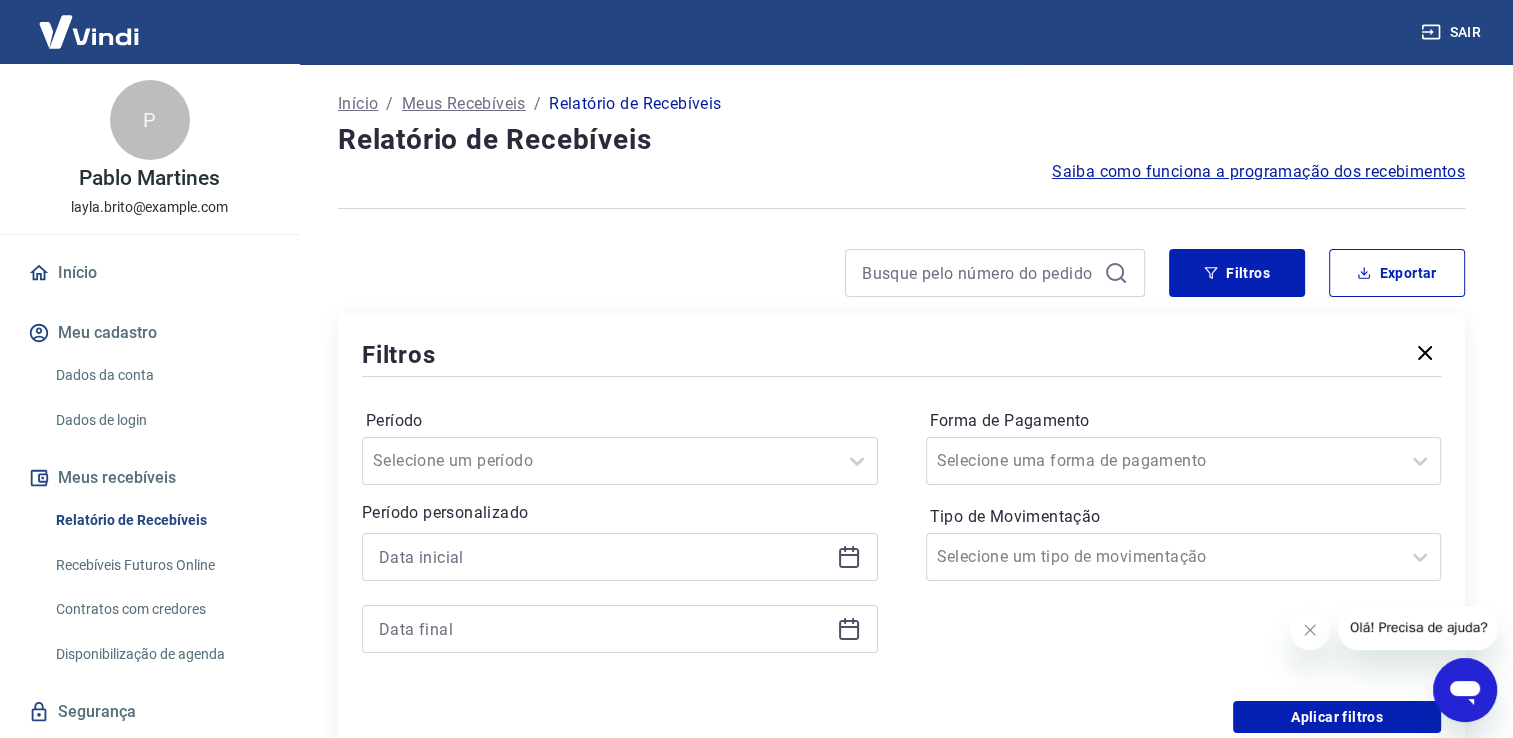 click 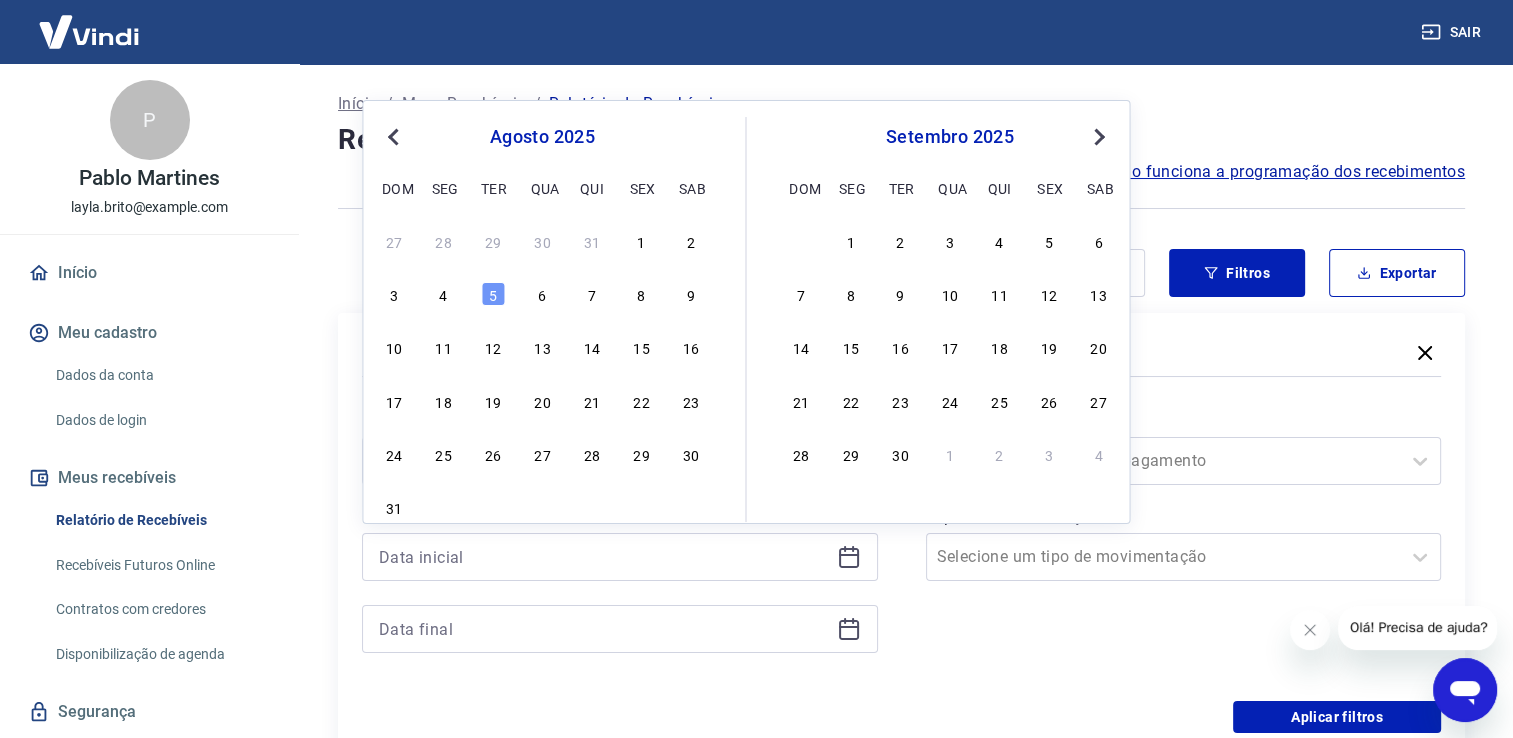 drag, startPoint x: 432, startPoint y: 294, endPoint x: 851, endPoint y: 522, distance: 477.01678 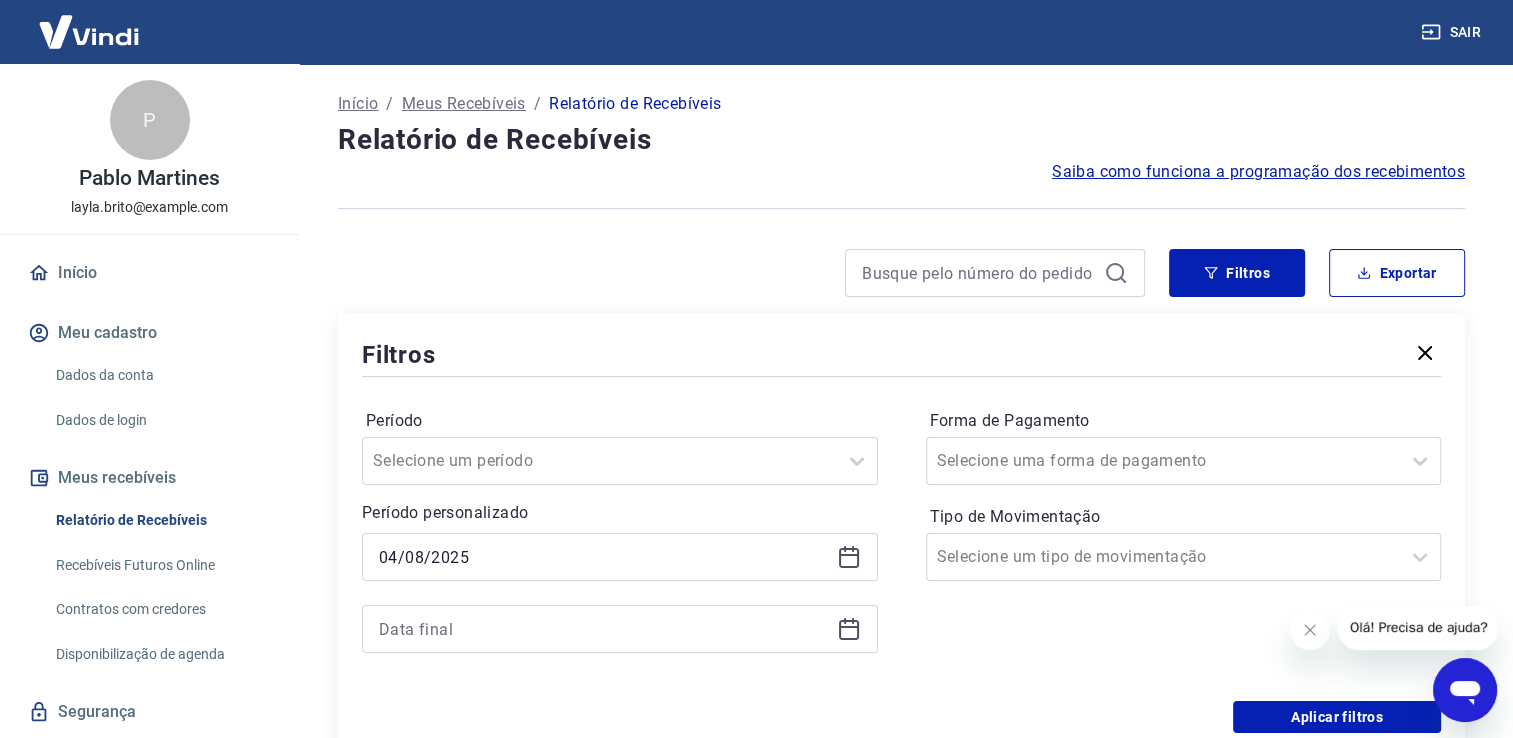 click 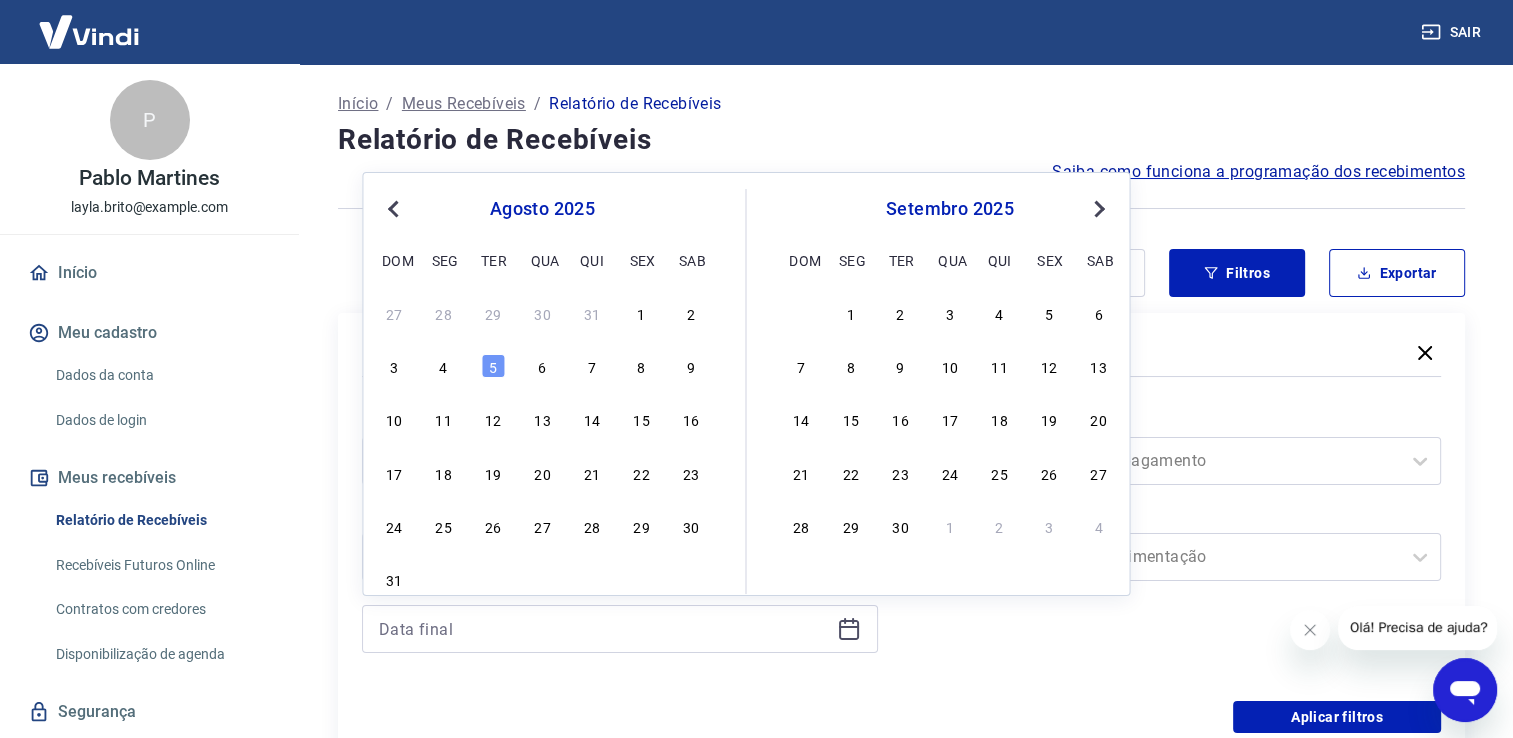 drag, startPoint x: 452, startPoint y: 353, endPoint x: 418, endPoint y: 382, distance: 44.687805 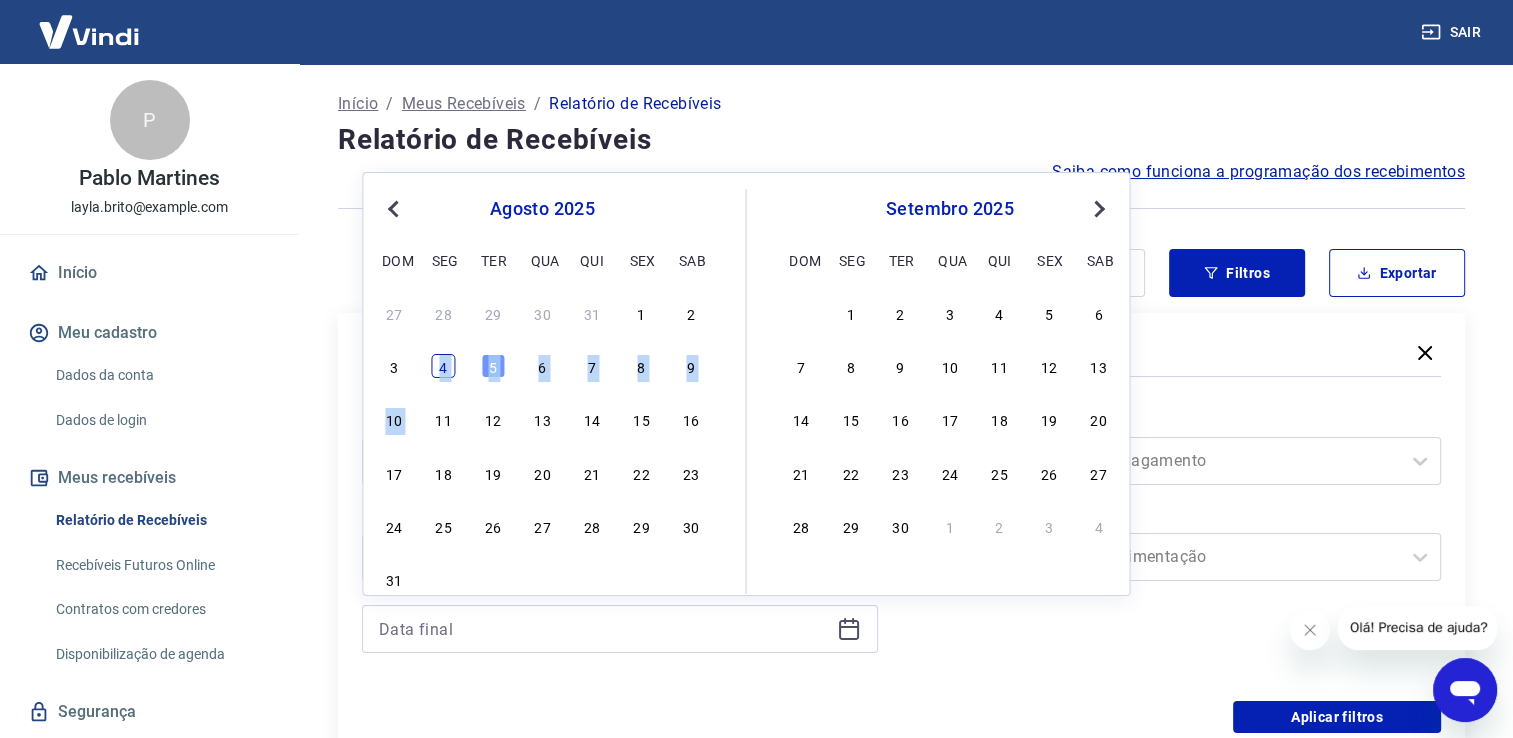 drag, startPoint x: 424, startPoint y: 376, endPoint x: 440, endPoint y: 362, distance: 21.260292 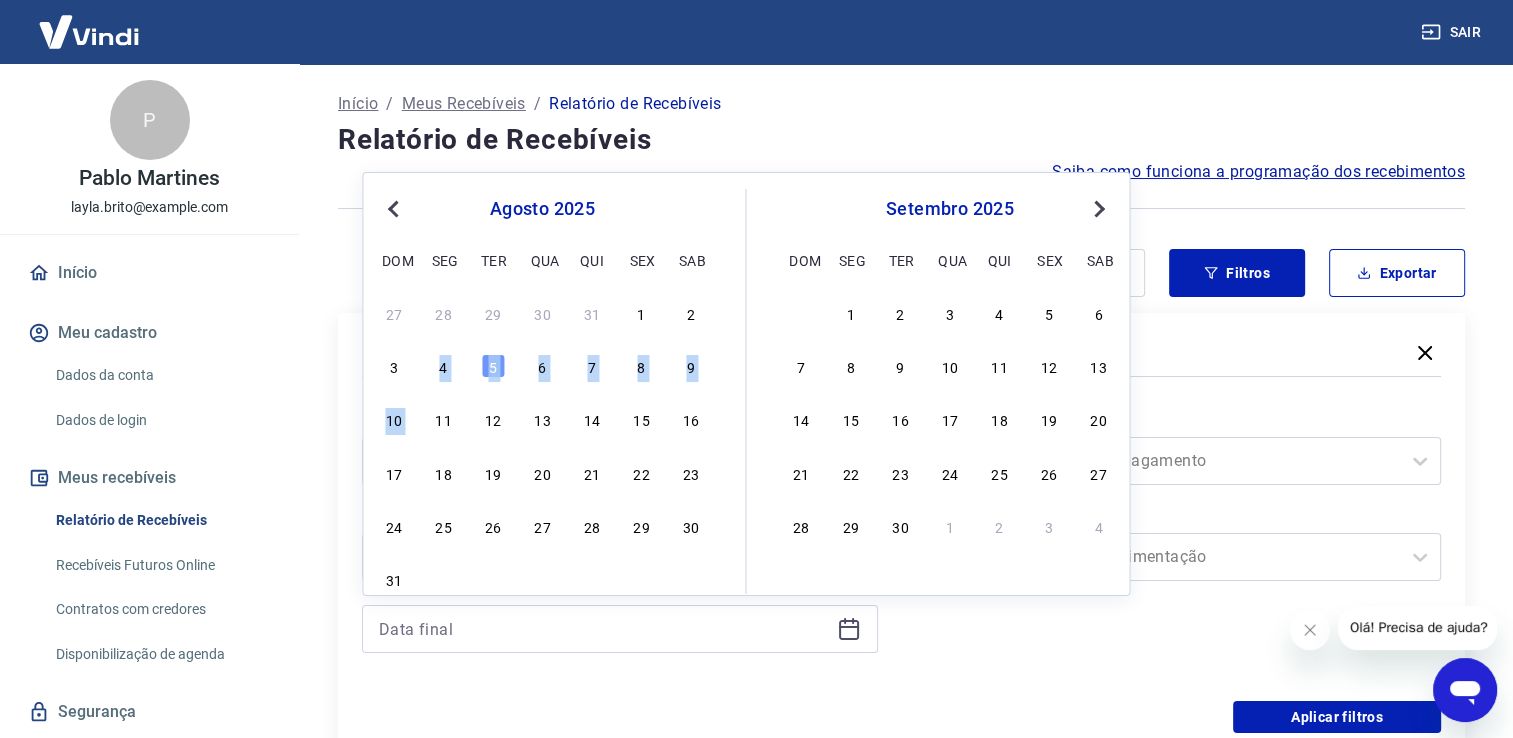 type on "04/08/2025" 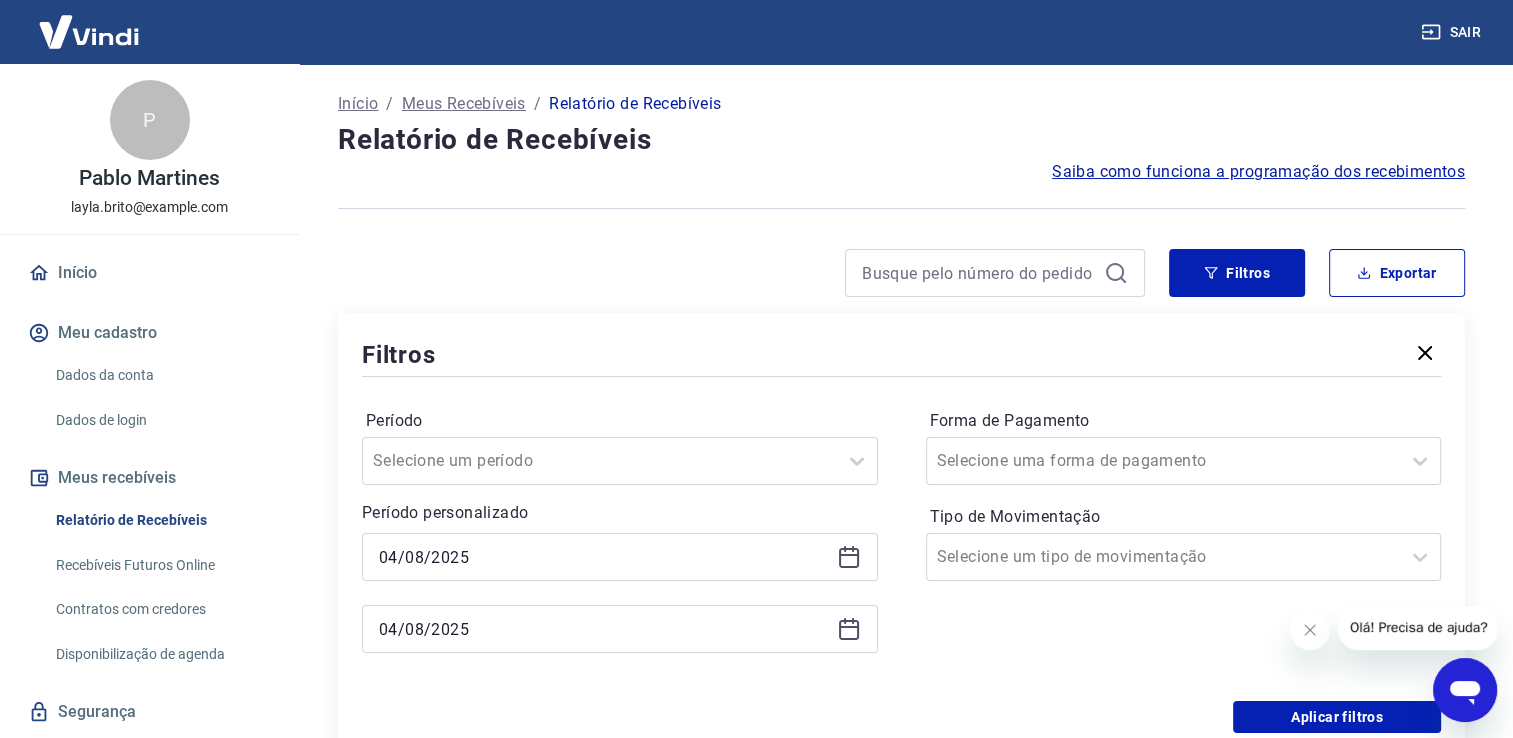 scroll, scrollTop: 100, scrollLeft: 0, axis: vertical 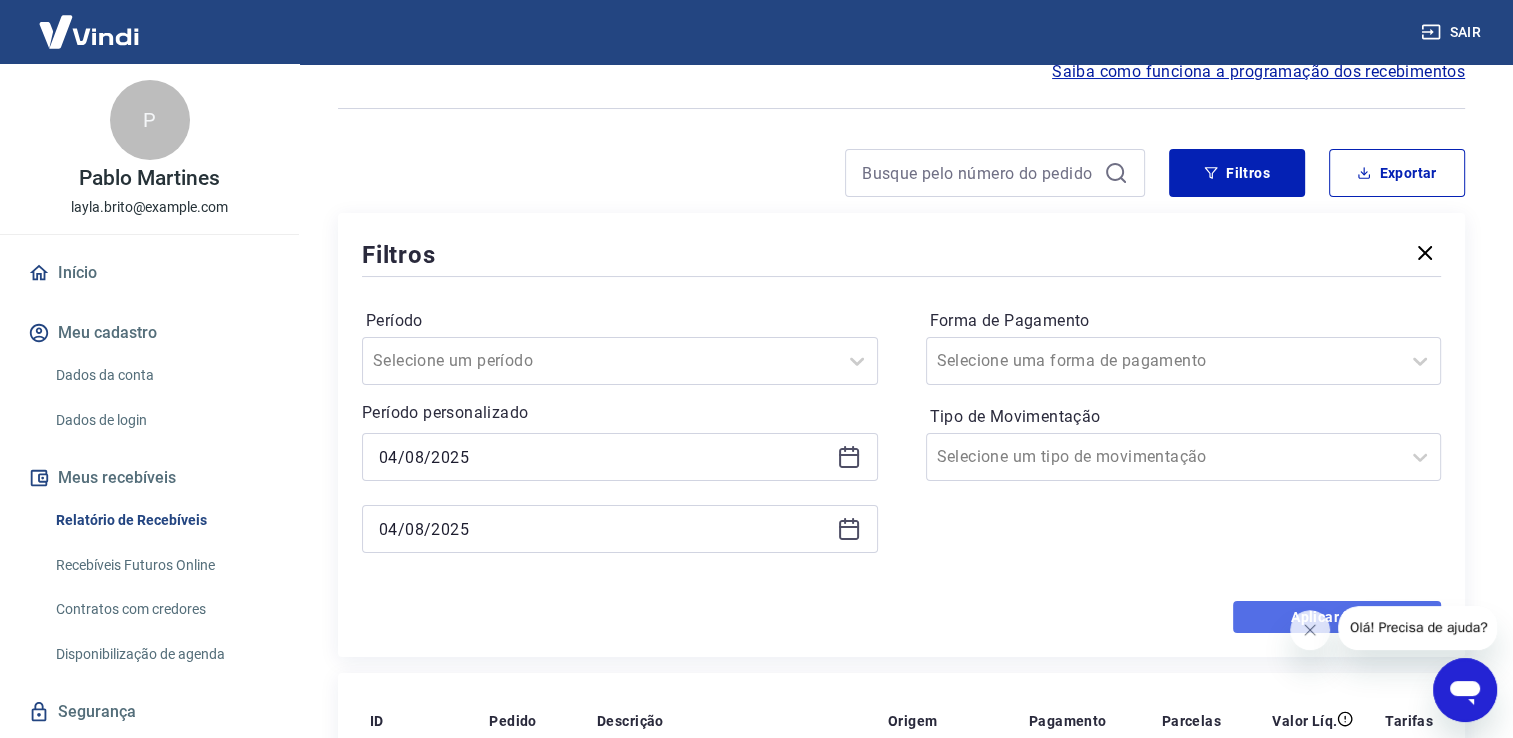 click on "Aplicar filtros" at bounding box center [1337, 617] 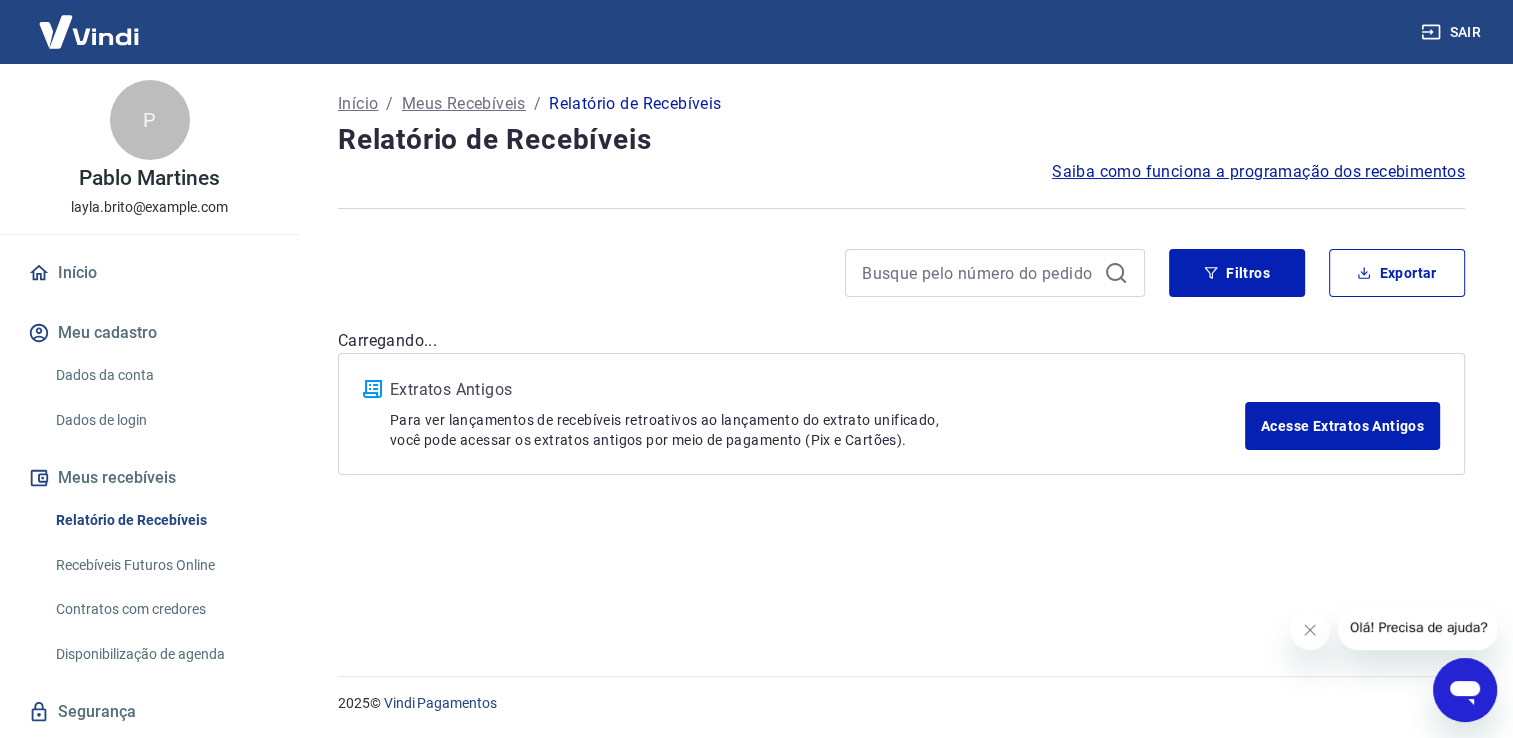 scroll, scrollTop: 0, scrollLeft: 0, axis: both 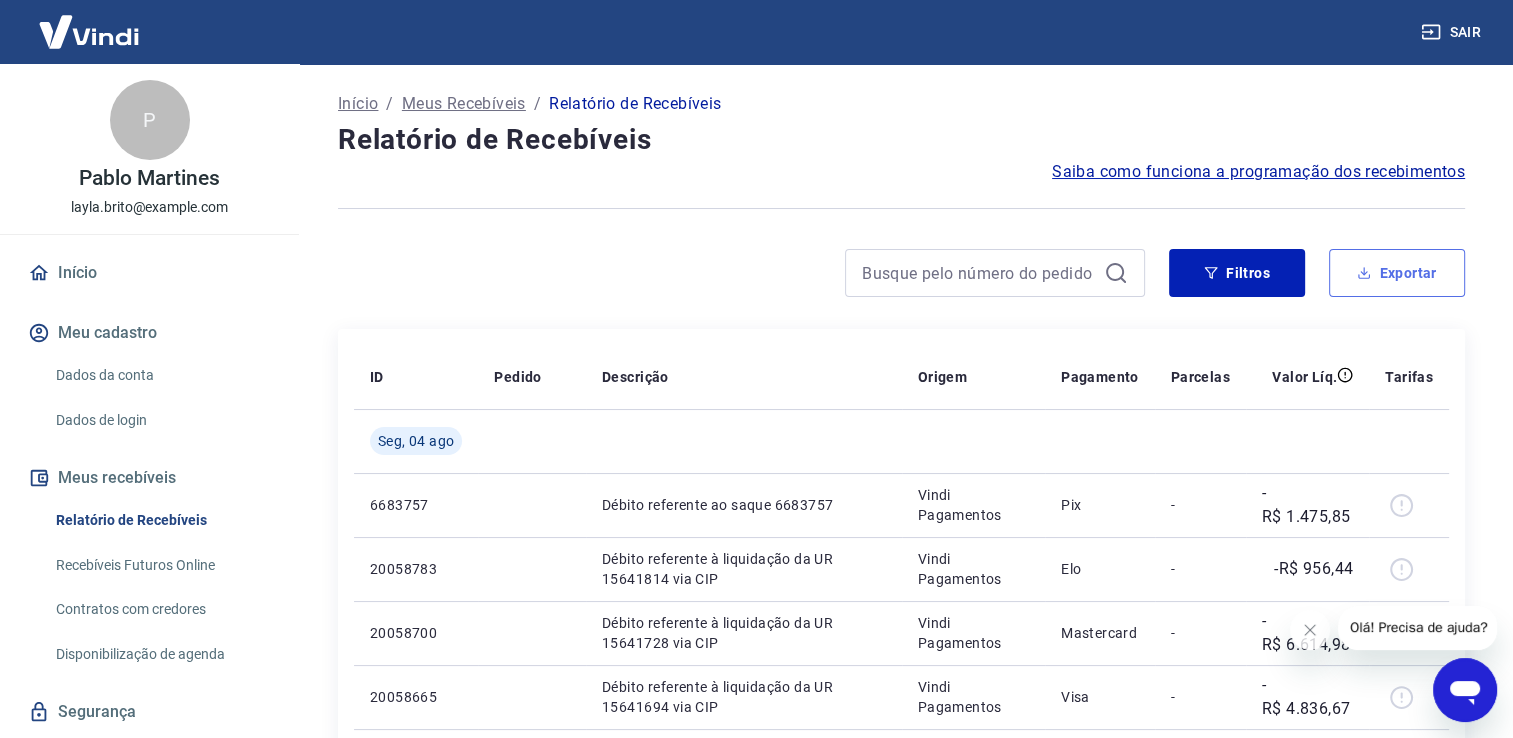 click on "Exportar" at bounding box center (1397, 273) 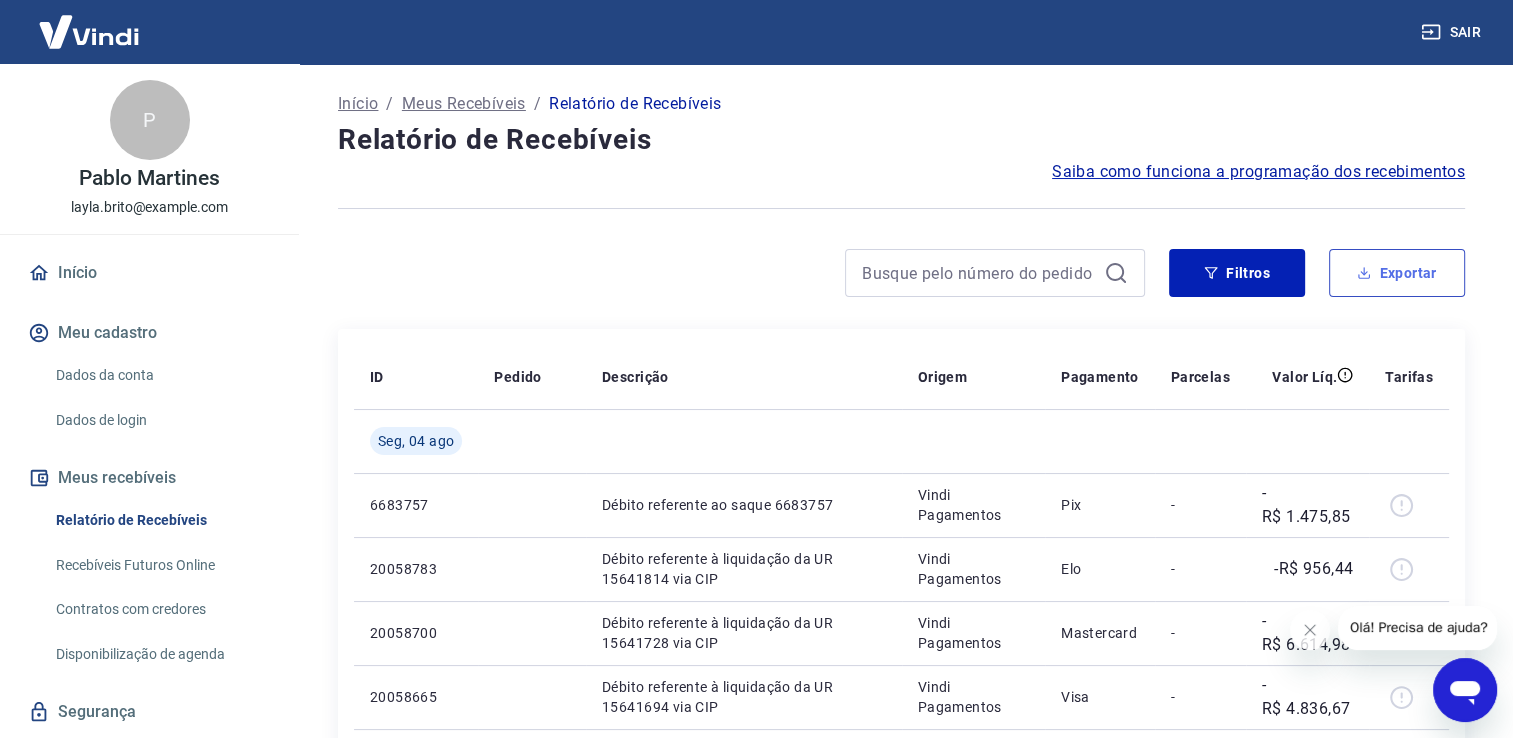 type on "04/08/2025" 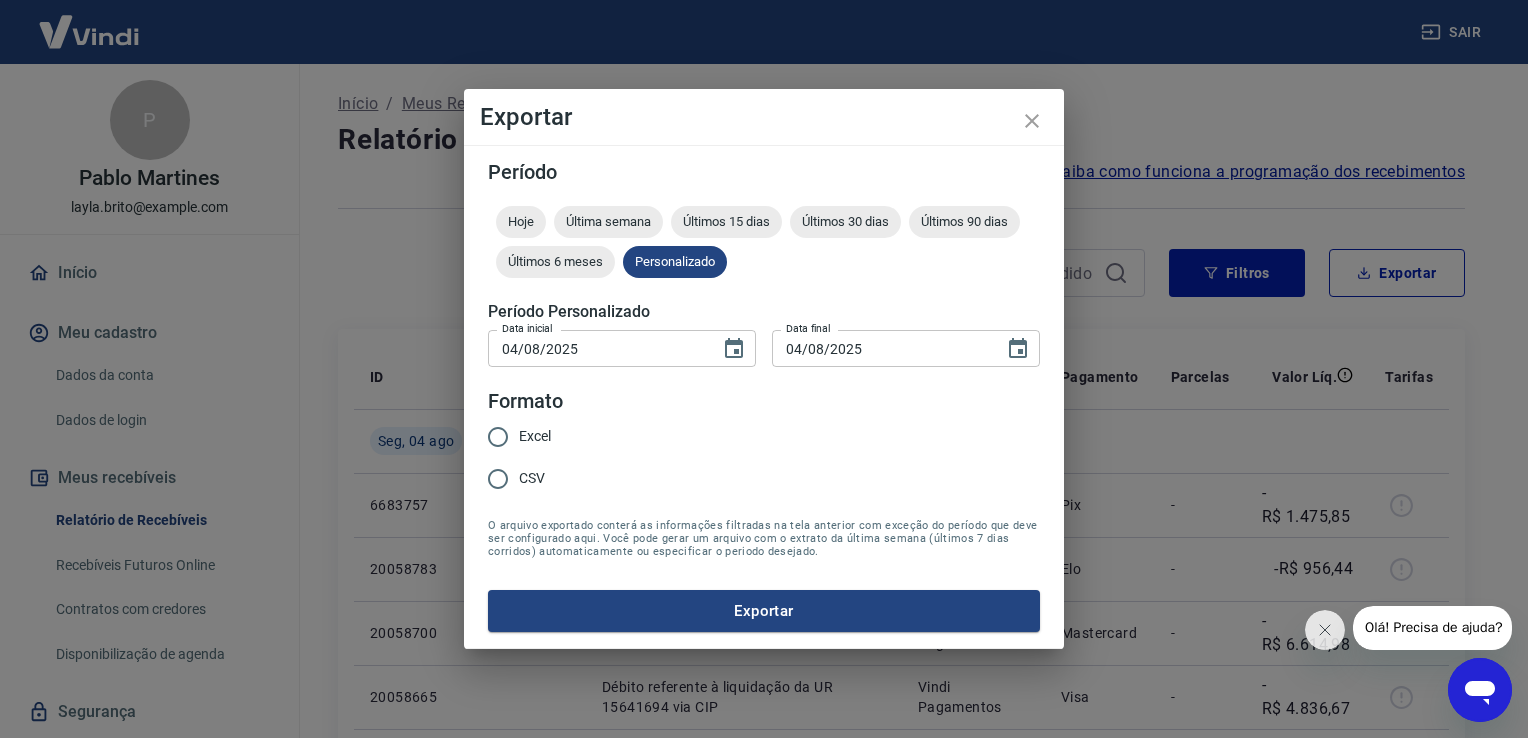 click on "Excel" at bounding box center [535, 436] 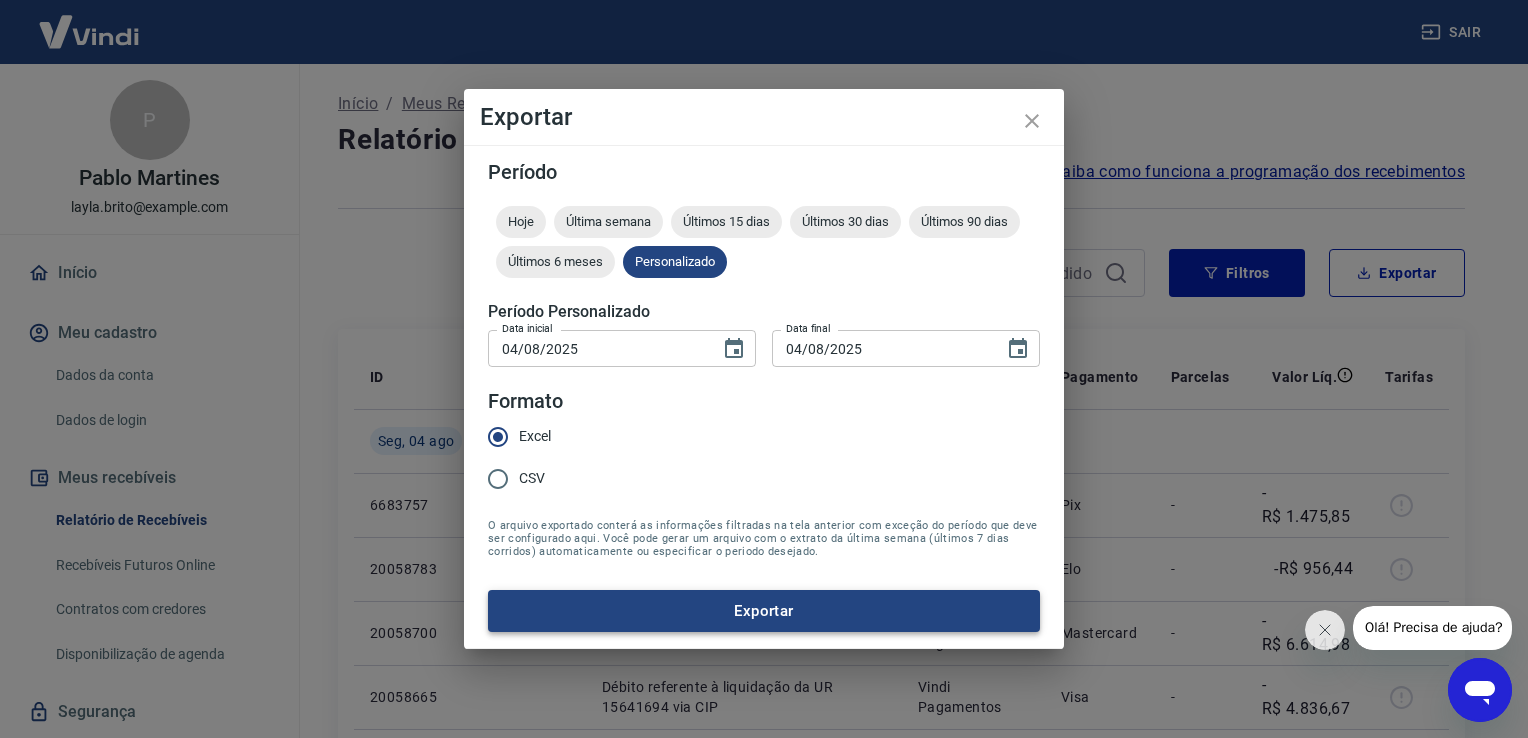 click on "Período   Hoje Última semana Últimos 15 dias Últimos 30 dias Últimos 90 dias Últimos 6 meses Personalizado Período Personalizado Data inicial 04/08/2025 Data inicial Data final 04/08/2025 Data final Formato Excel CSV O arquivo exportado conterá as informações filtradas na tela anterior com exceção do período que deve ser configurado aqui. Você pode gerar um arquivo com o extrato da última semana (últimos 7 dias corridos) automaticamente ou especificar o periodo desejado. Exportar" at bounding box center (764, 397) 